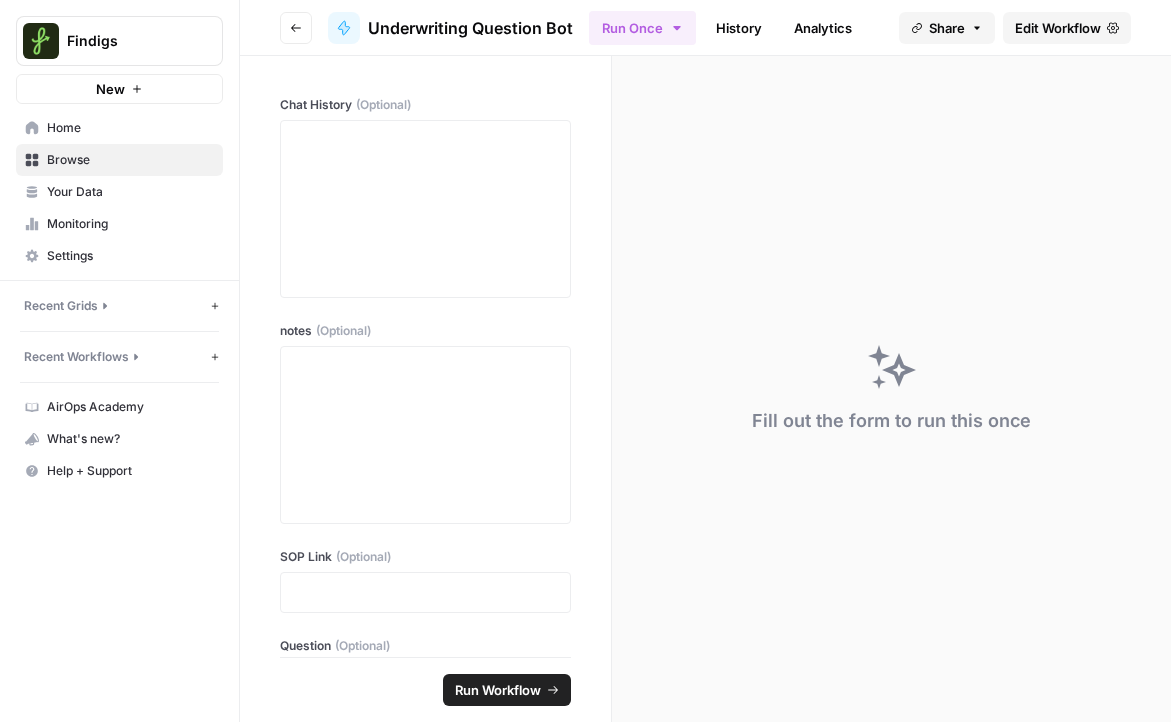 scroll, scrollTop: 0, scrollLeft: 0, axis: both 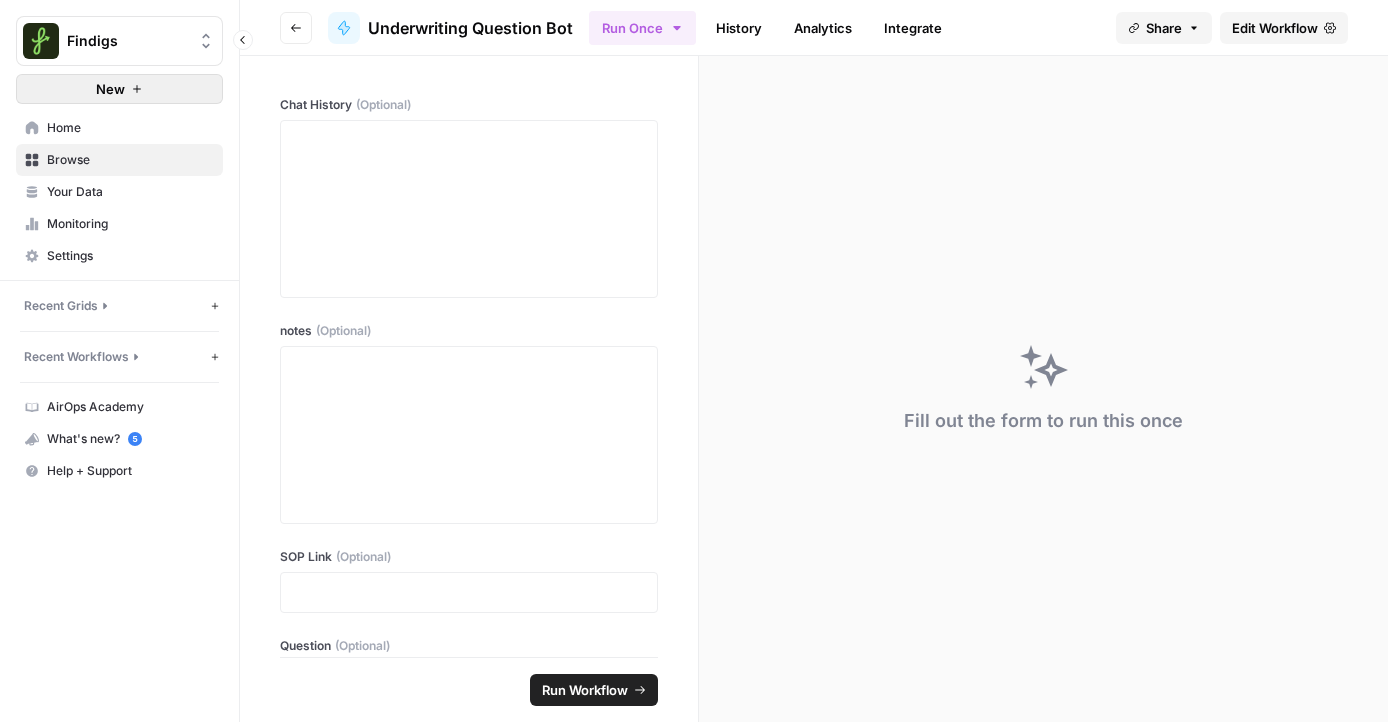 click on "New" at bounding box center [119, 89] 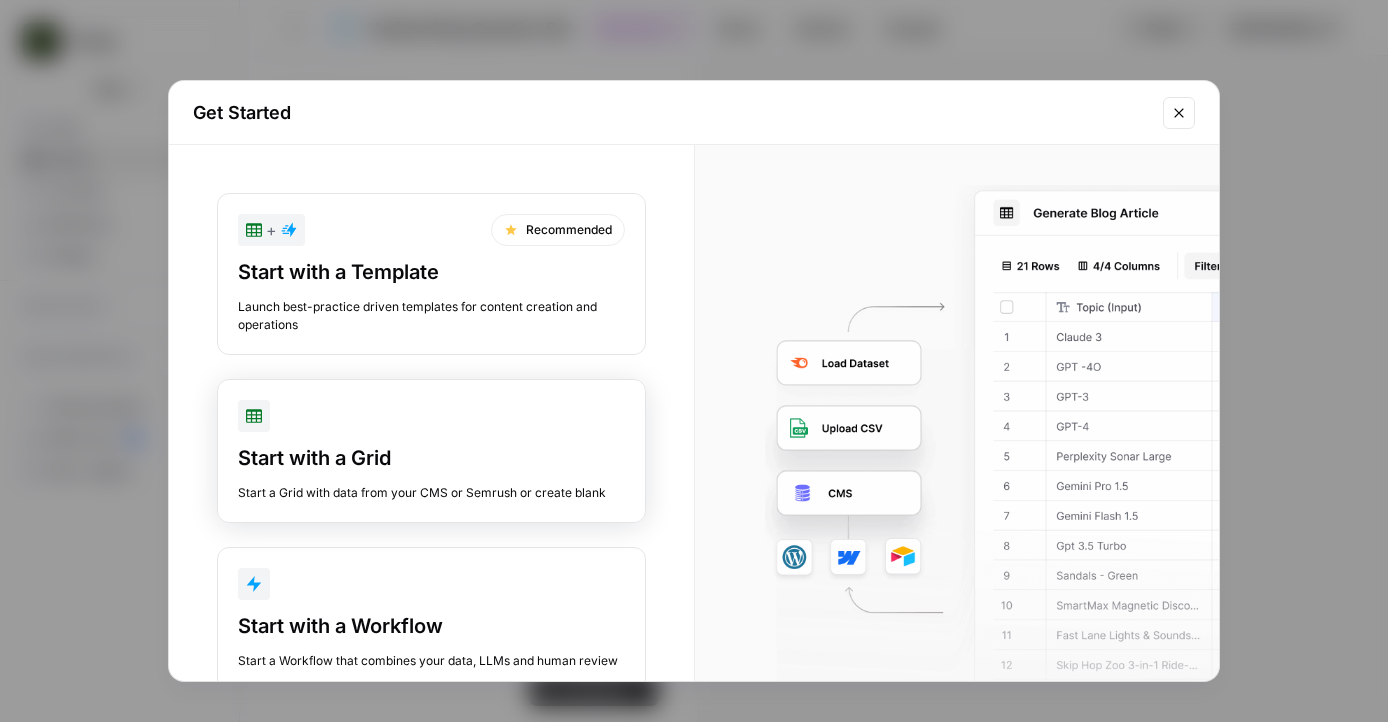 click at bounding box center (431, 416) 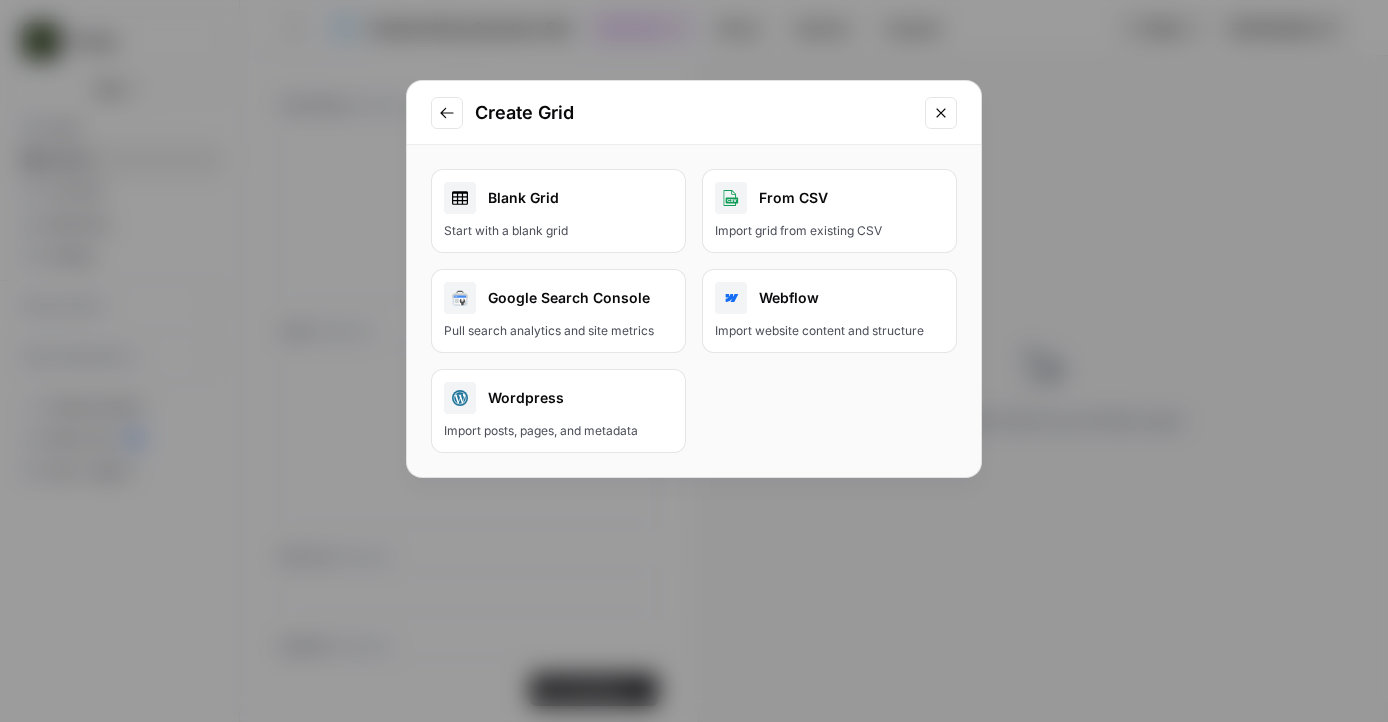 click 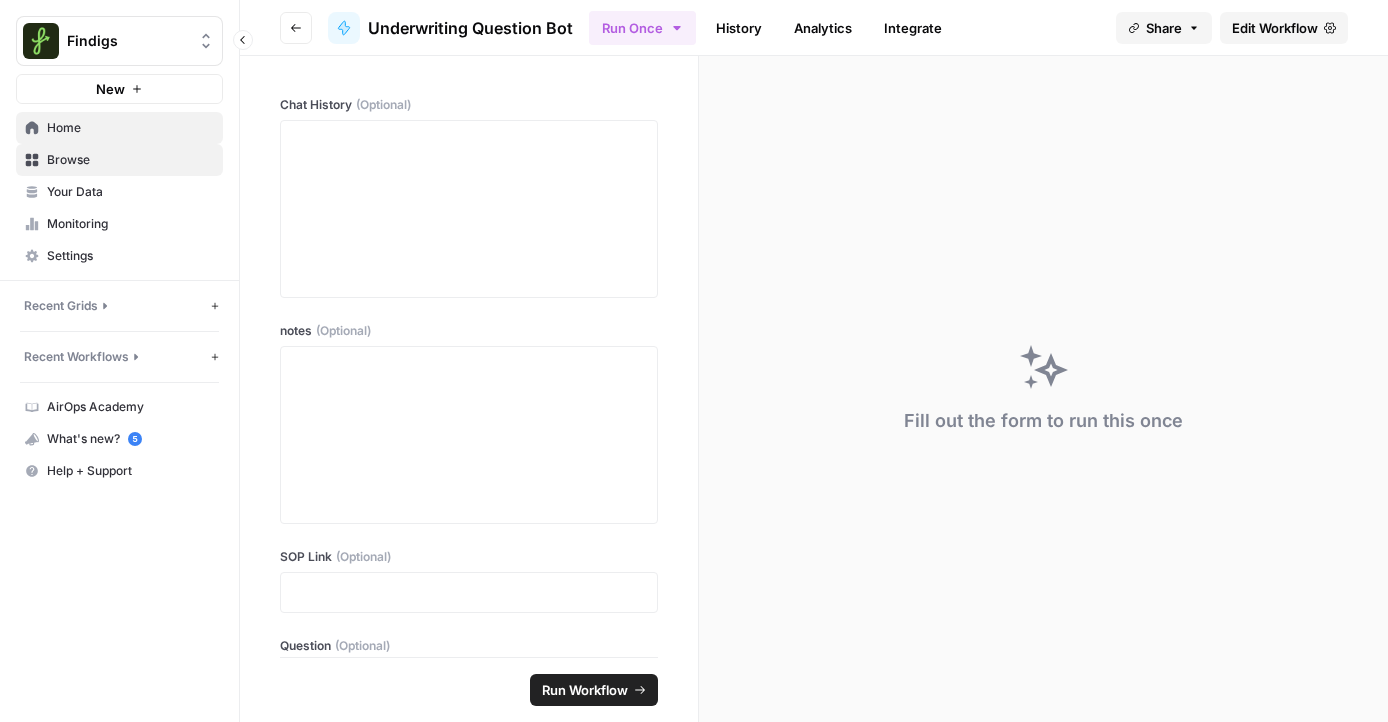 click on "Home" at bounding box center (130, 128) 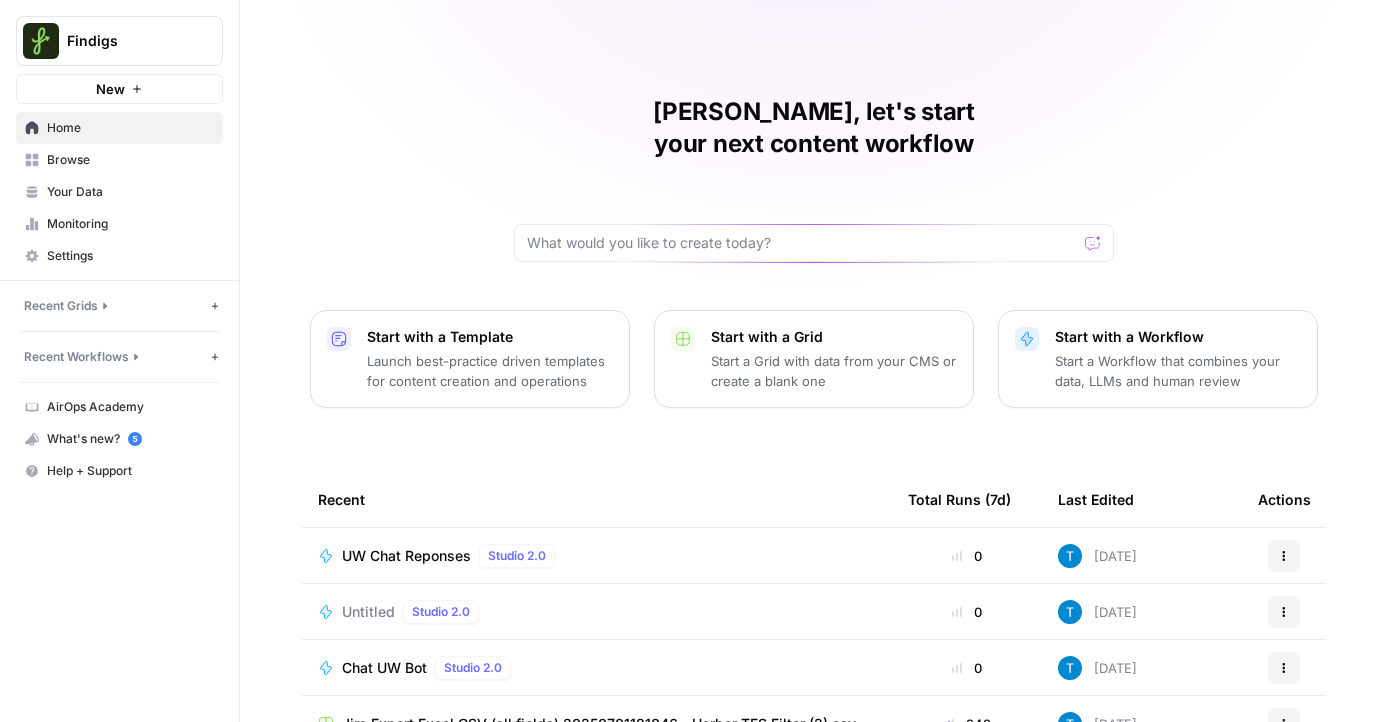 scroll, scrollTop: 198, scrollLeft: 0, axis: vertical 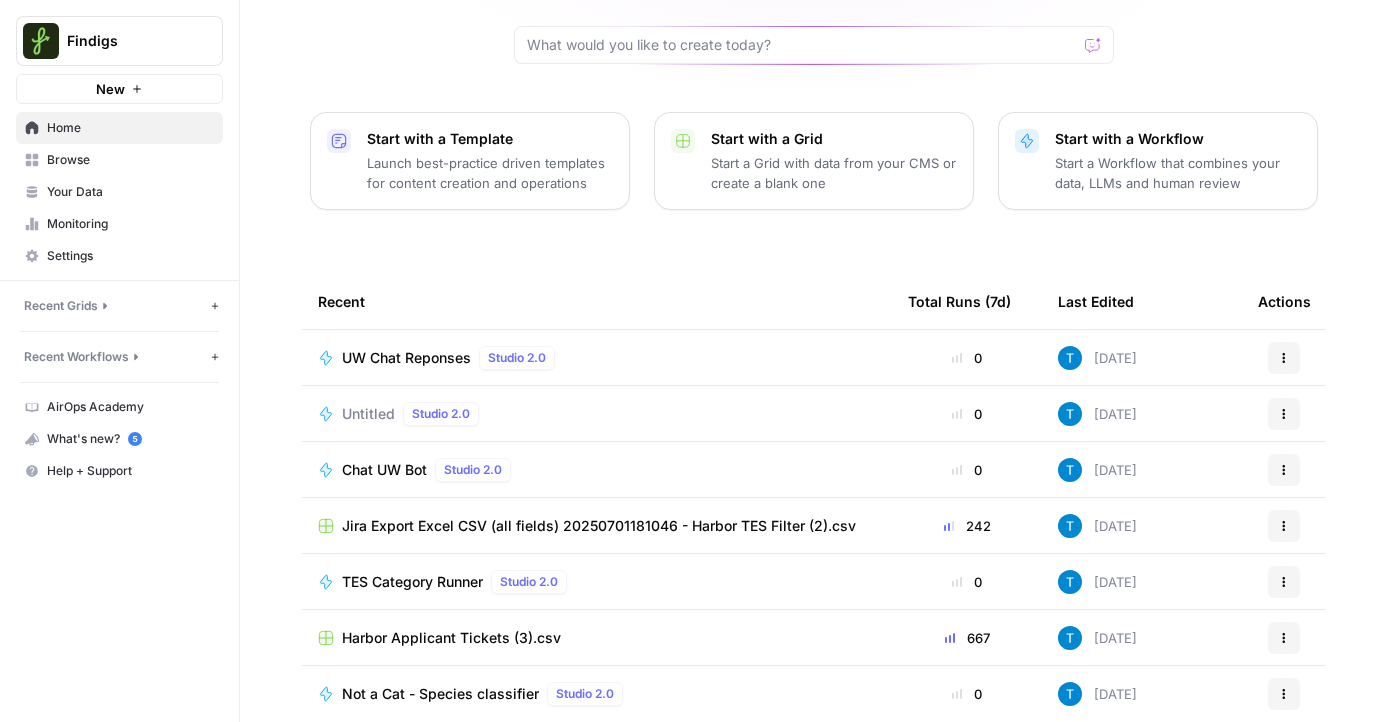 click on "Jira Export Excel CSV (all fields) 20250701181046 - Harbor TES Filter (2).csv" at bounding box center (599, 526) 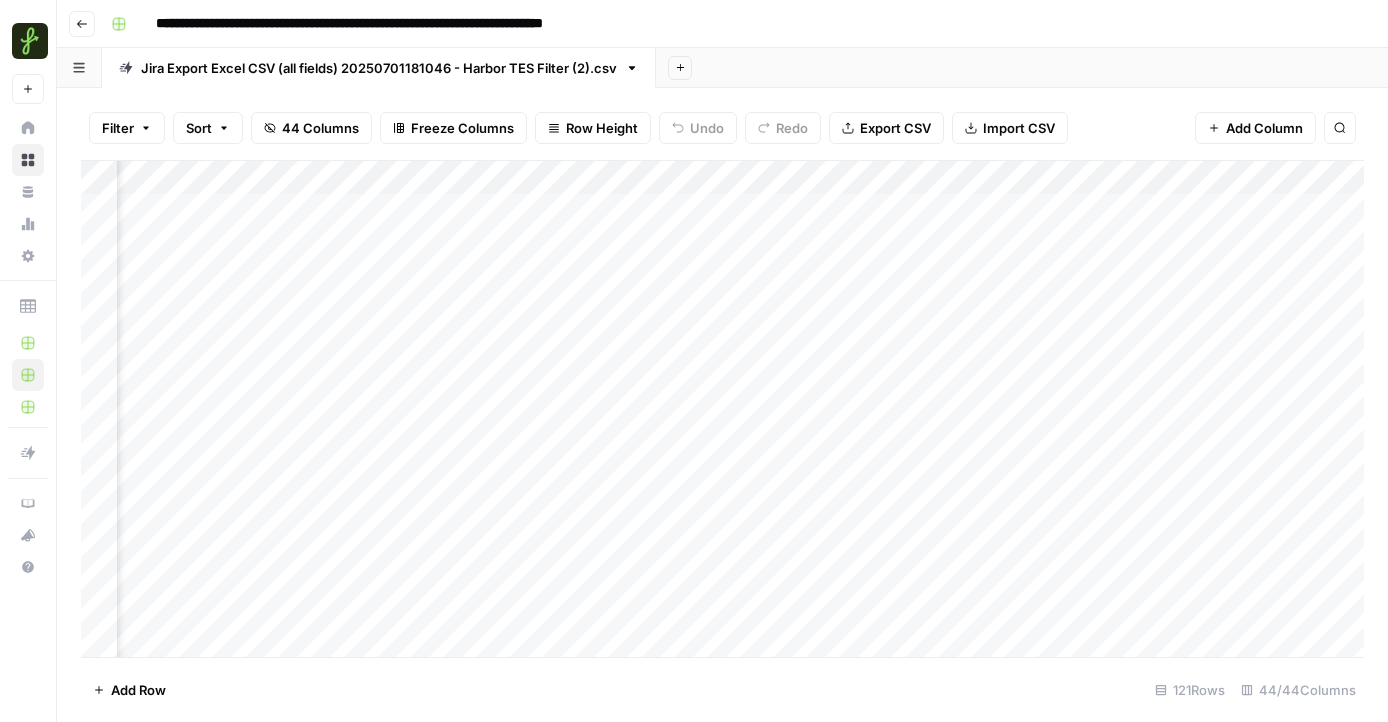 scroll, scrollTop: 0, scrollLeft: 6428, axis: horizontal 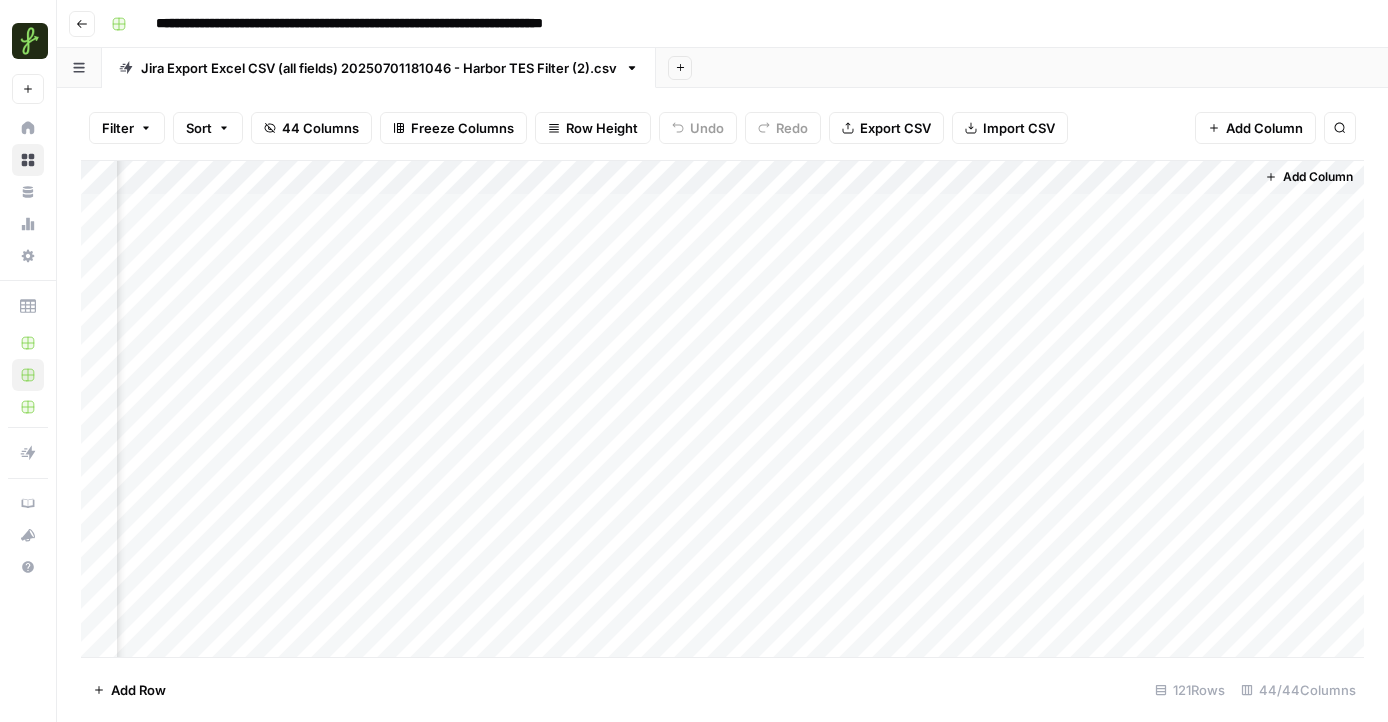 click on "Add Column" at bounding box center (722, 409) 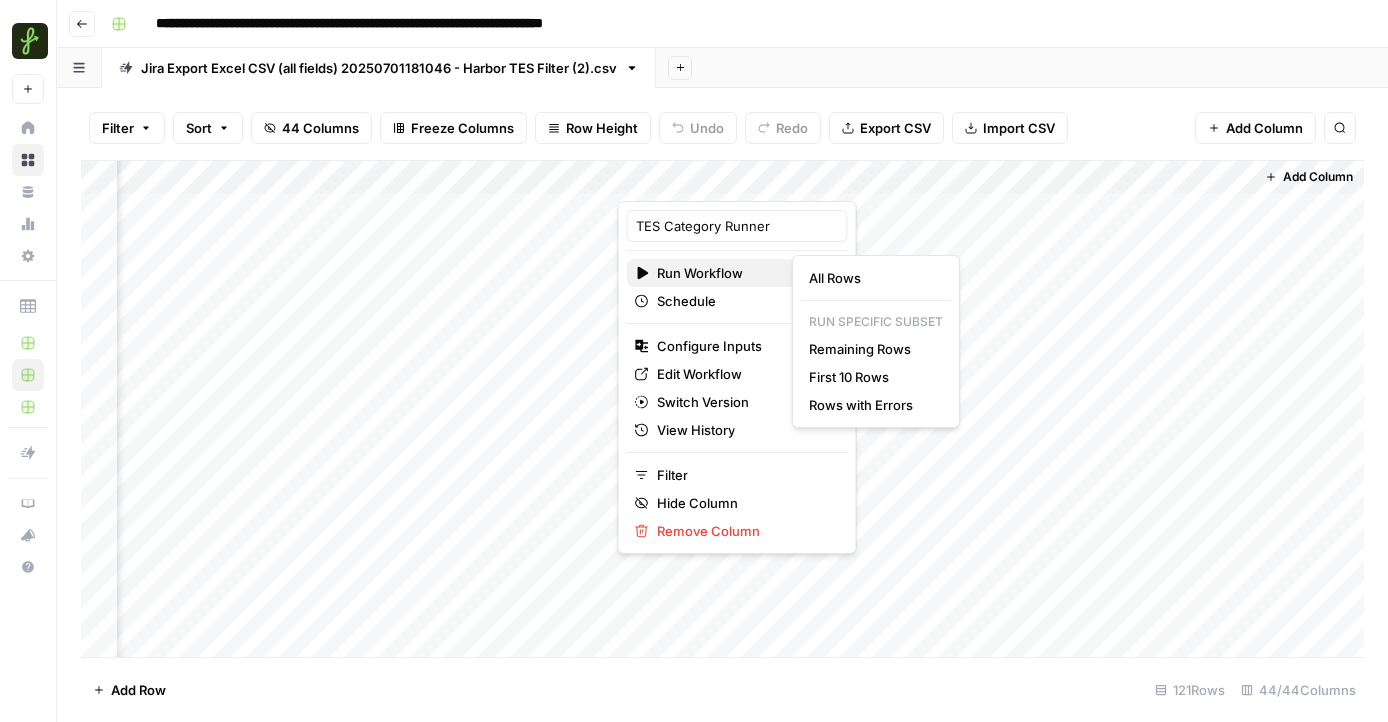 click on "Run Workflow" at bounding box center (700, 273) 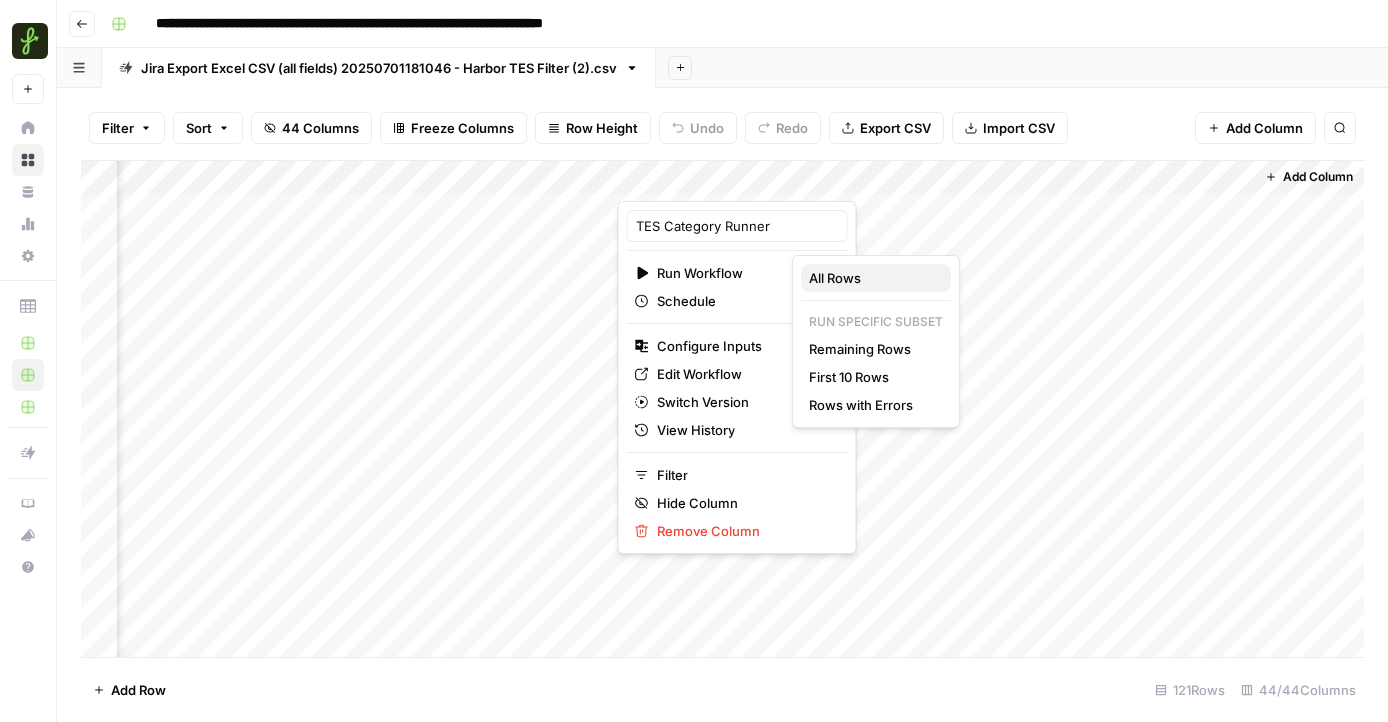 click on "All Rows" at bounding box center (876, 278) 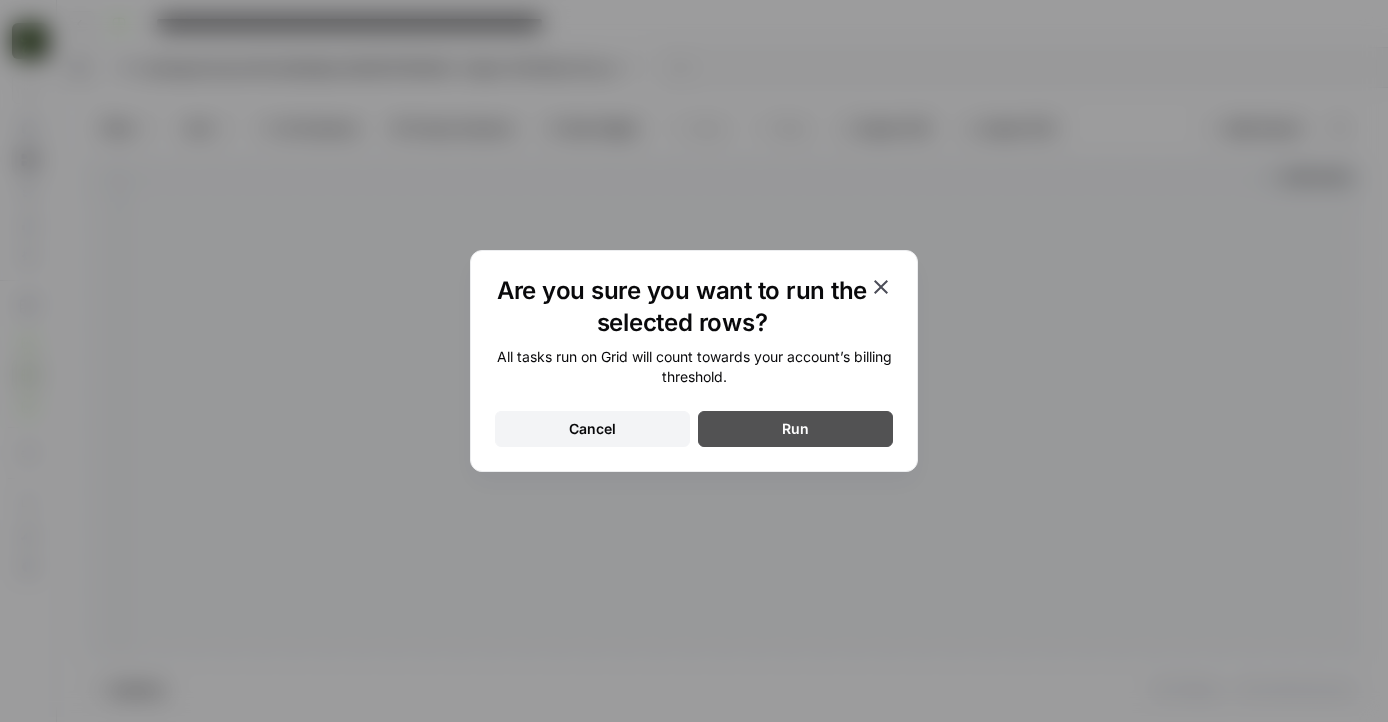 click on "Run" at bounding box center [795, 429] 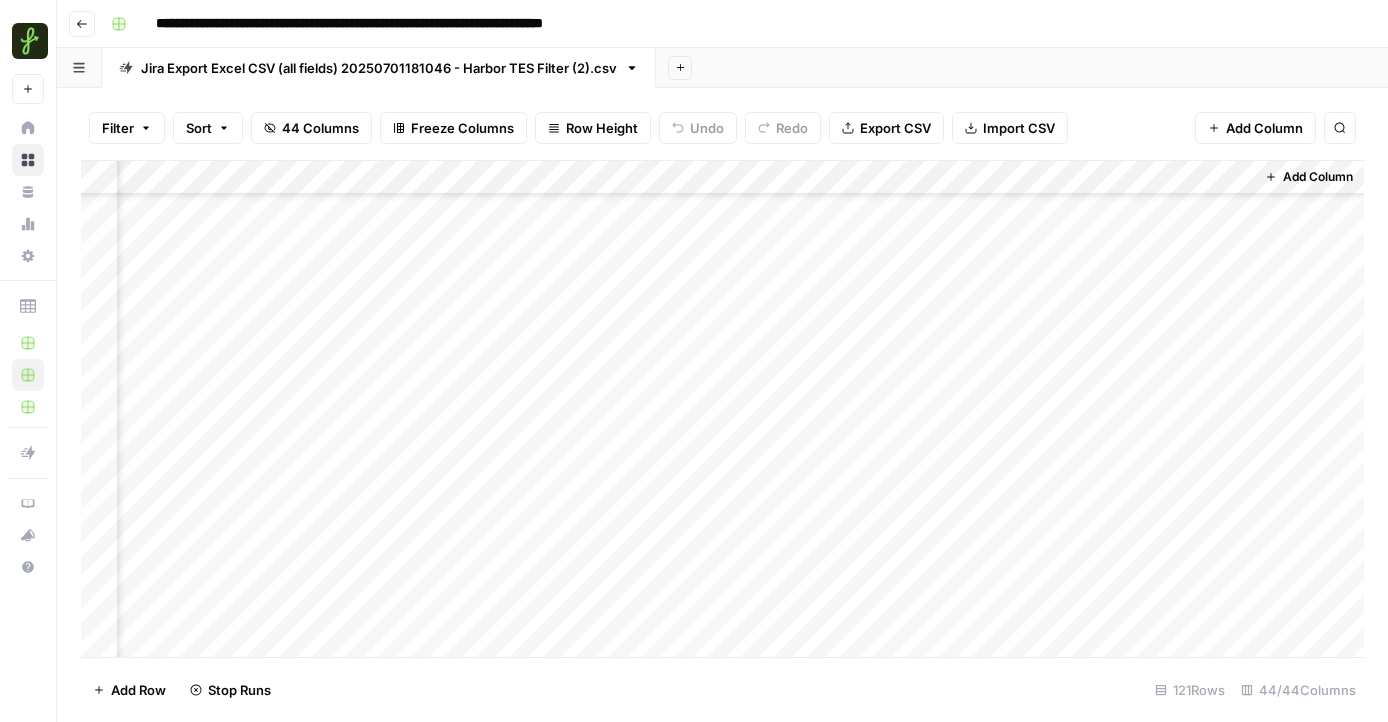 scroll, scrollTop: 0, scrollLeft: 6428, axis: horizontal 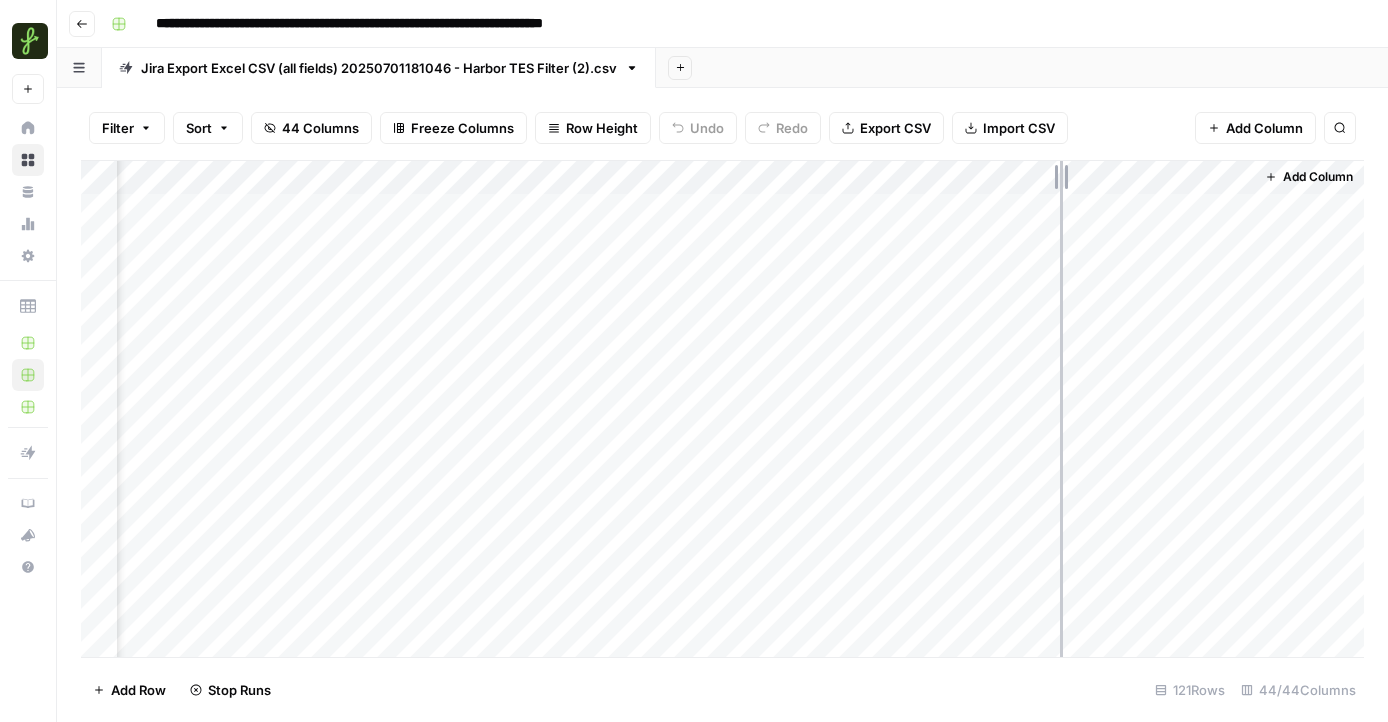 drag, startPoint x: 972, startPoint y: 171, endPoint x: 1060, endPoint y: 171, distance: 88 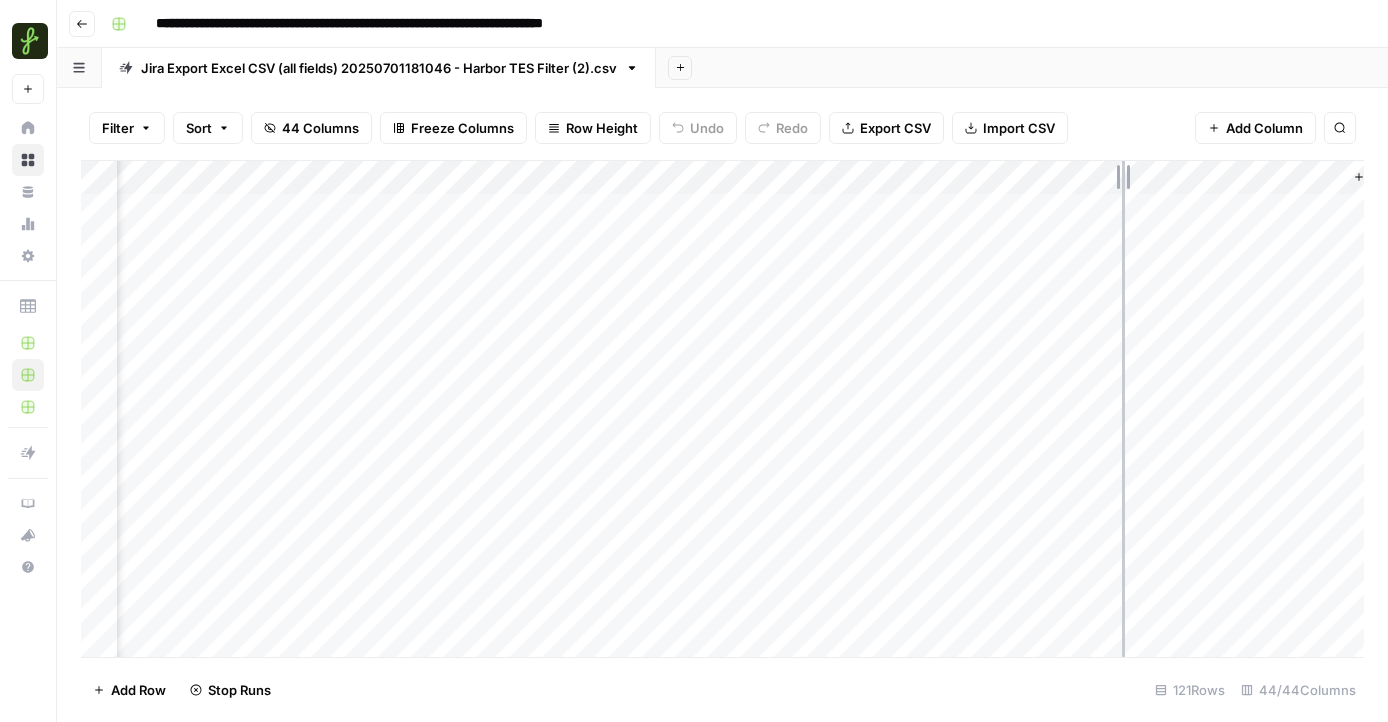 drag, startPoint x: 1060, startPoint y: 171, endPoint x: 1134, endPoint y: 180, distance: 74.54529 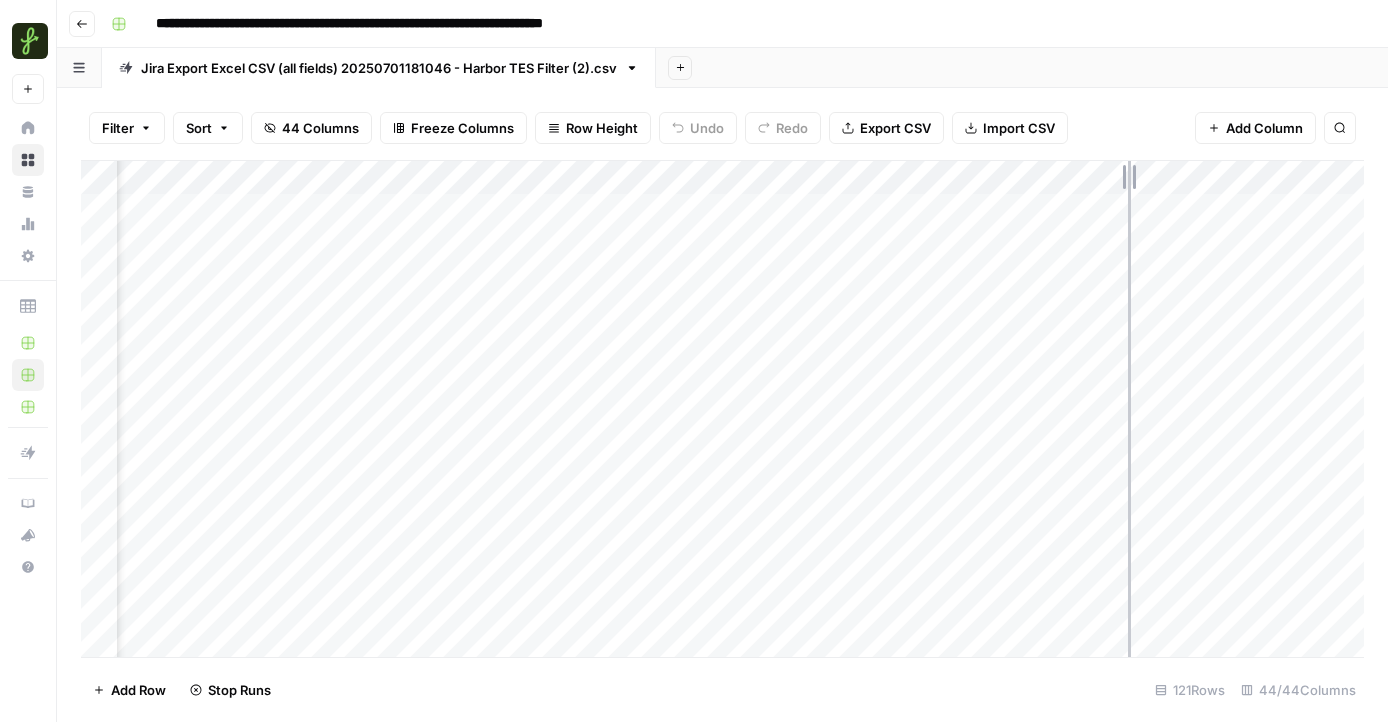 drag, startPoint x: 1133, startPoint y: 169, endPoint x: 956, endPoint y: 190, distance: 178.24141 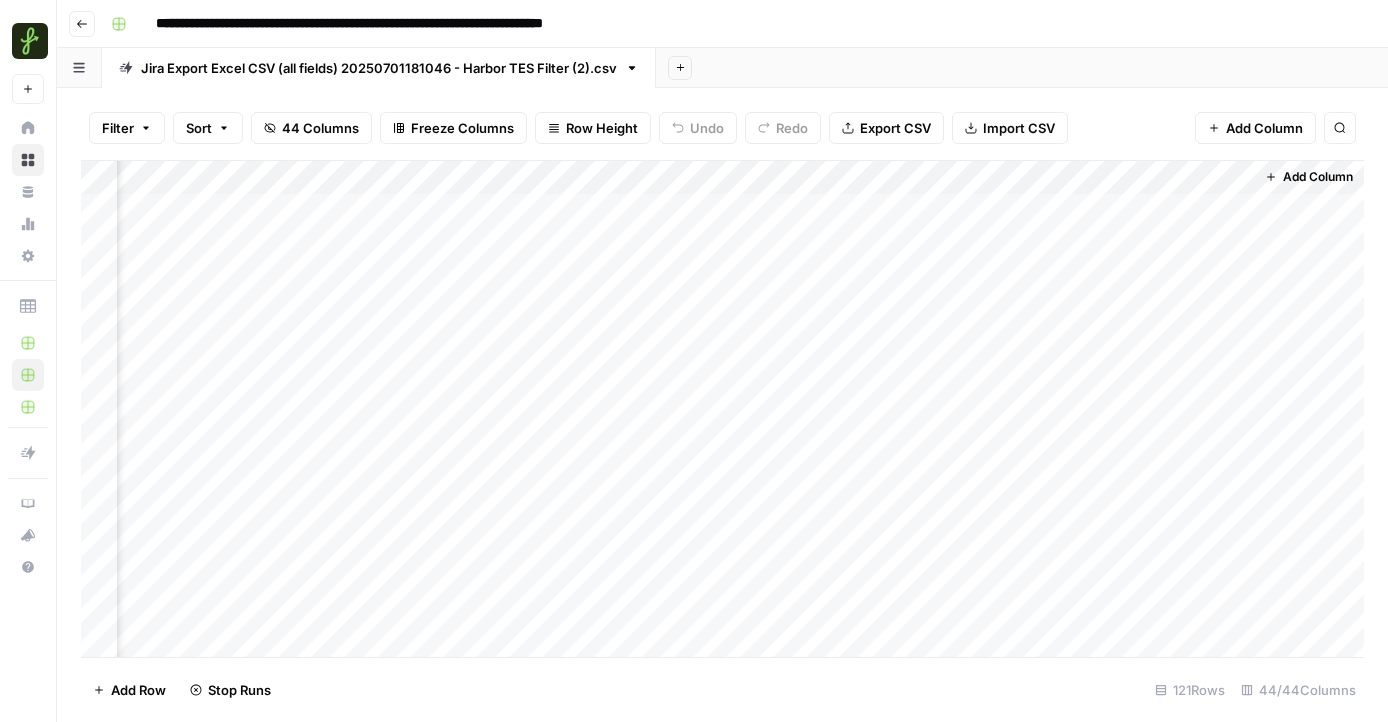 scroll, scrollTop: 0, scrollLeft: 6413, axis: horizontal 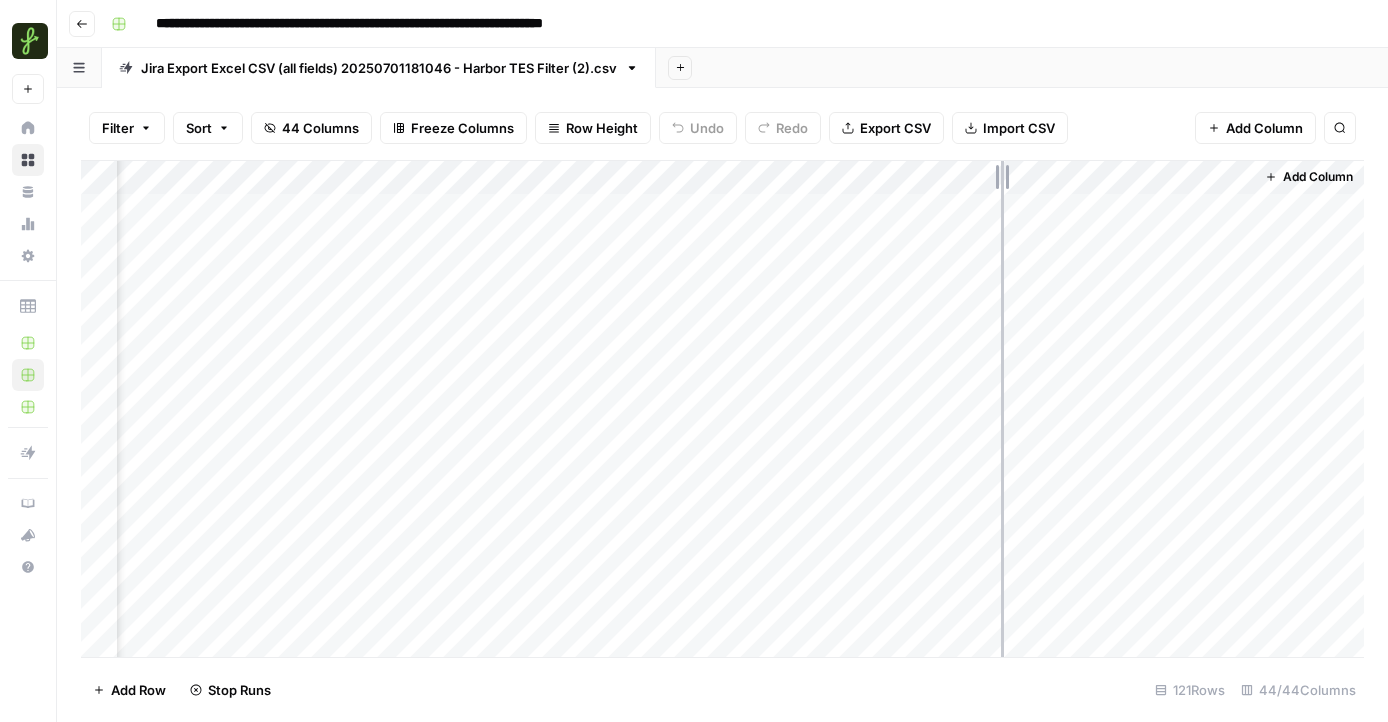 drag, startPoint x: 972, startPoint y: 181, endPoint x: 1041, endPoint y: 181, distance: 69 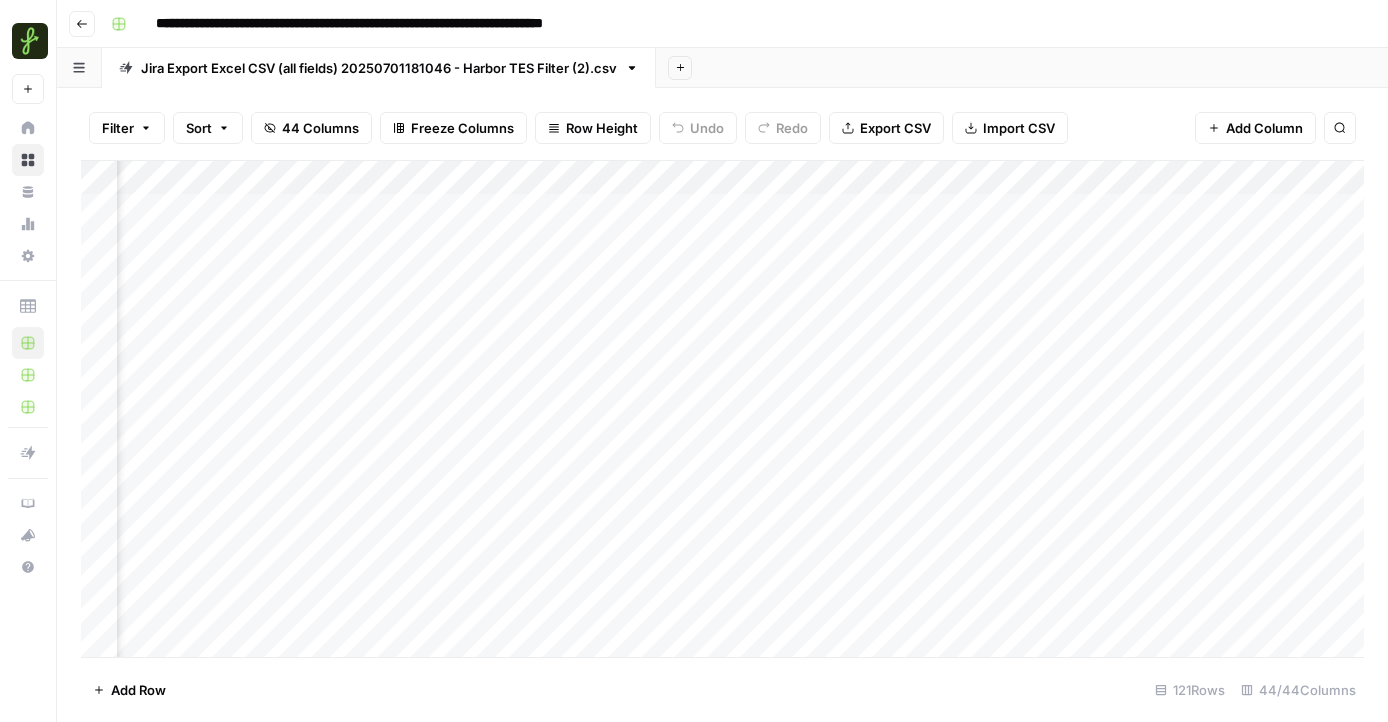 scroll, scrollTop: 0, scrollLeft: 6242, axis: horizontal 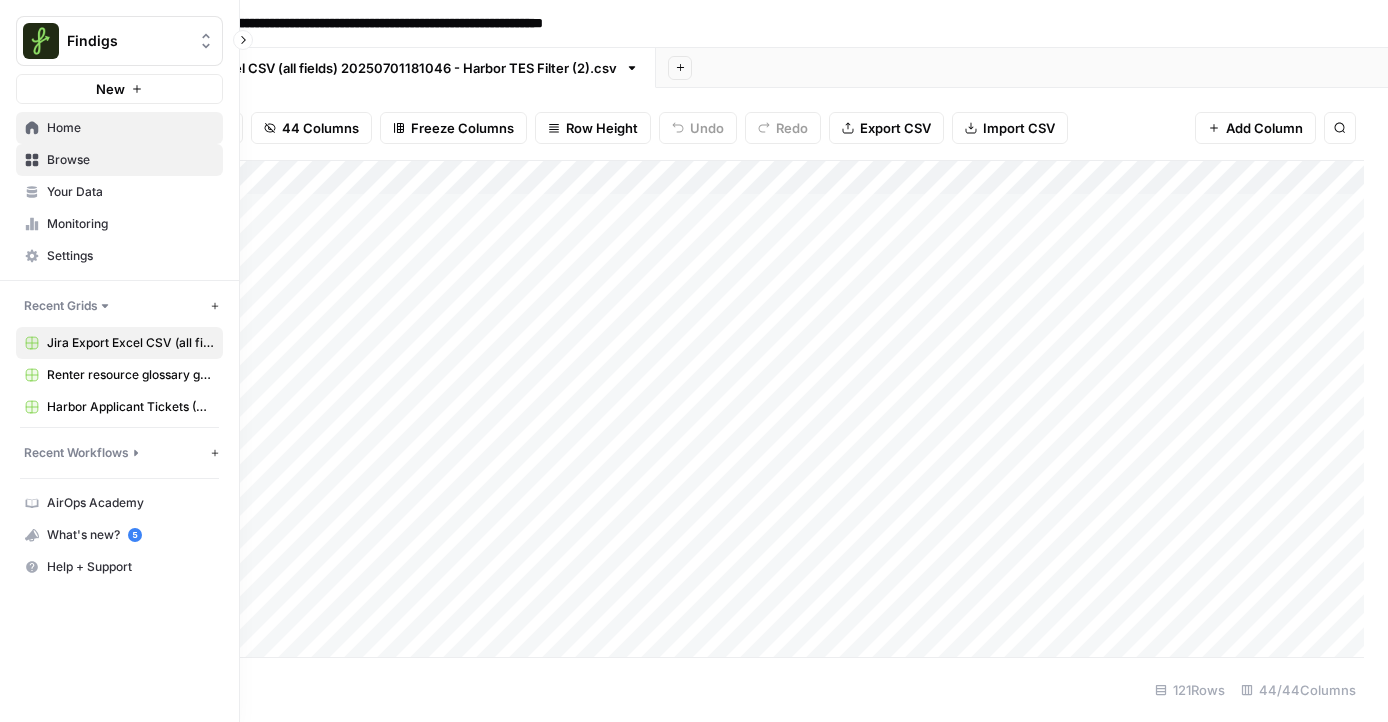 click on "Home" at bounding box center [130, 128] 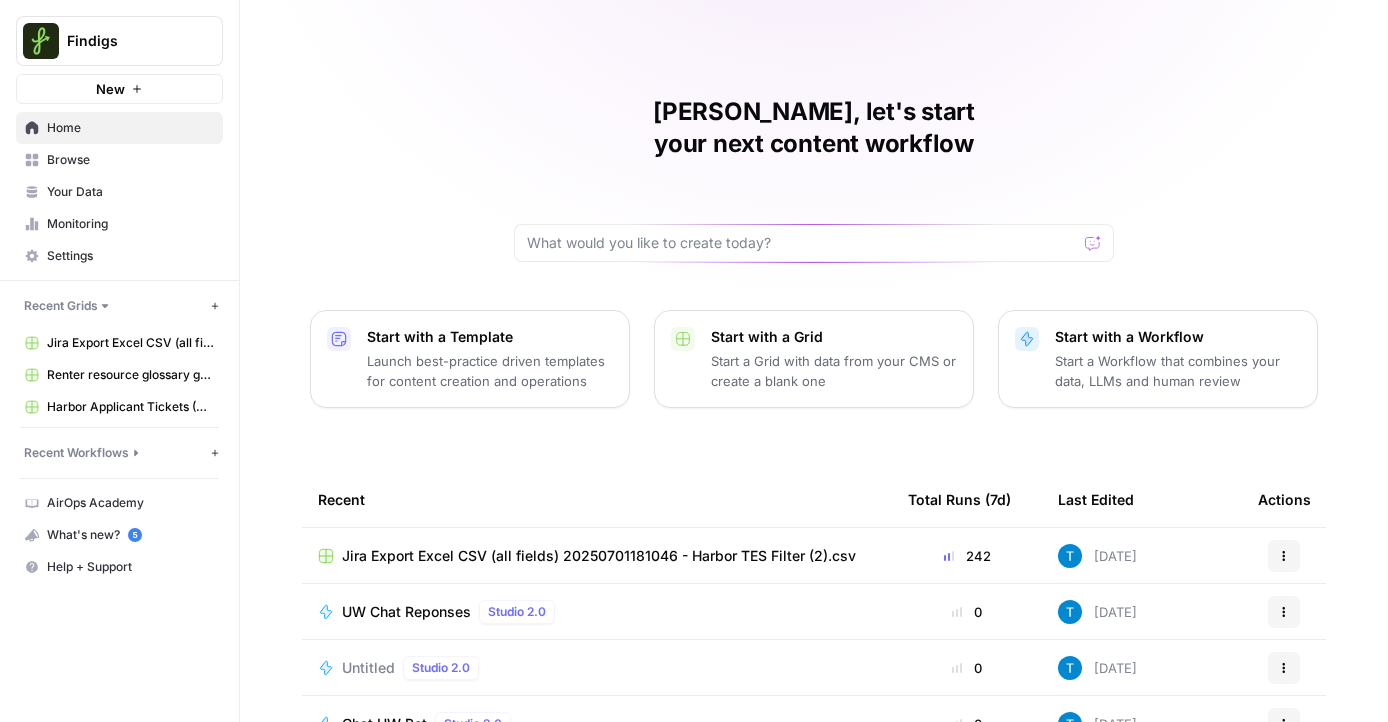 scroll, scrollTop: 198, scrollLeft: 0, axis: vertical 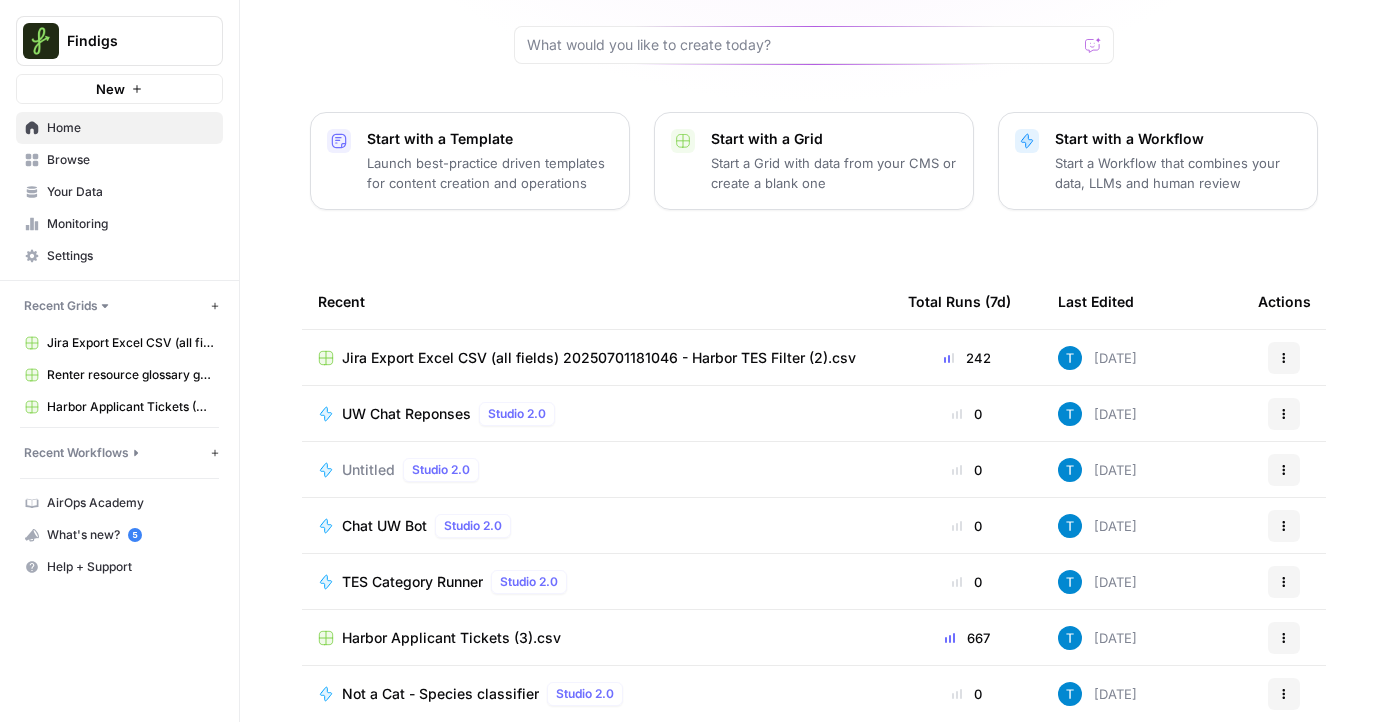 click on "Harbor Applicant Tickets (3).csv" at bounding box center [597, 638] 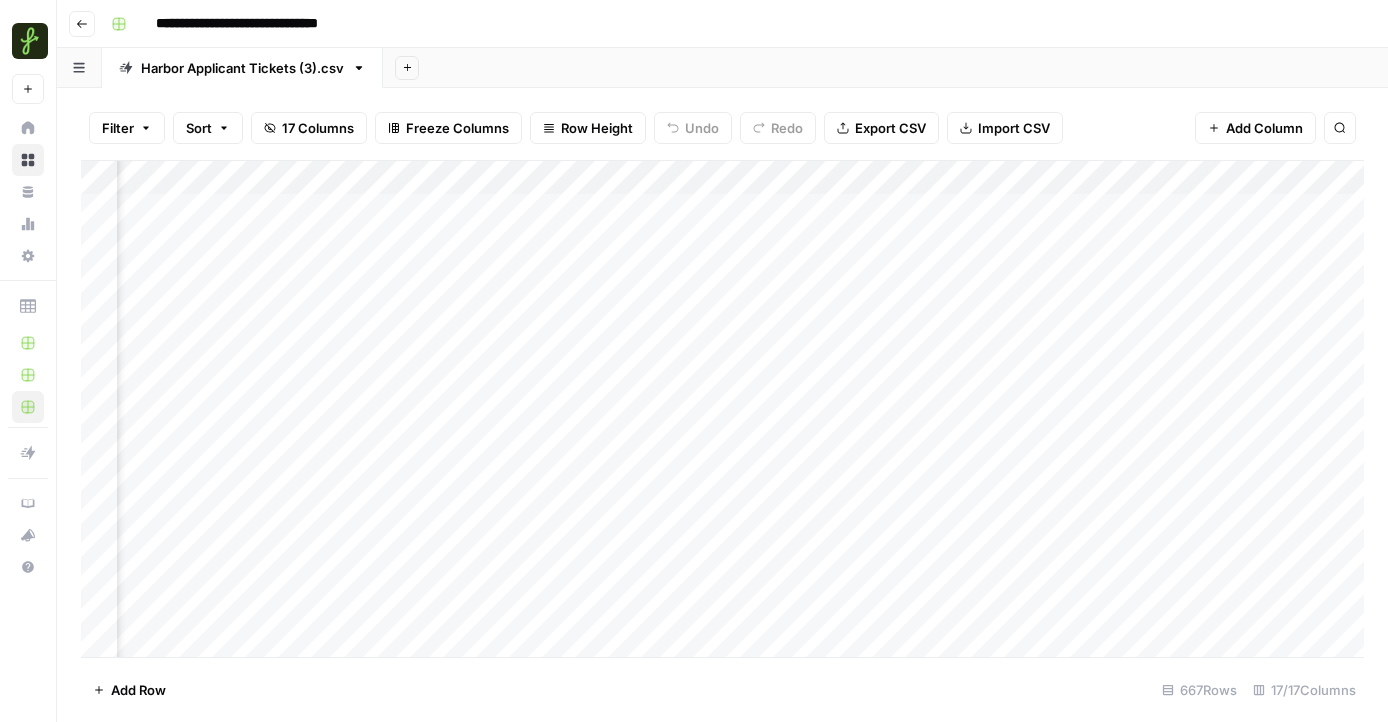 scroll, scrollTop: 0, scrollLeft: 2042, axis: horizontal 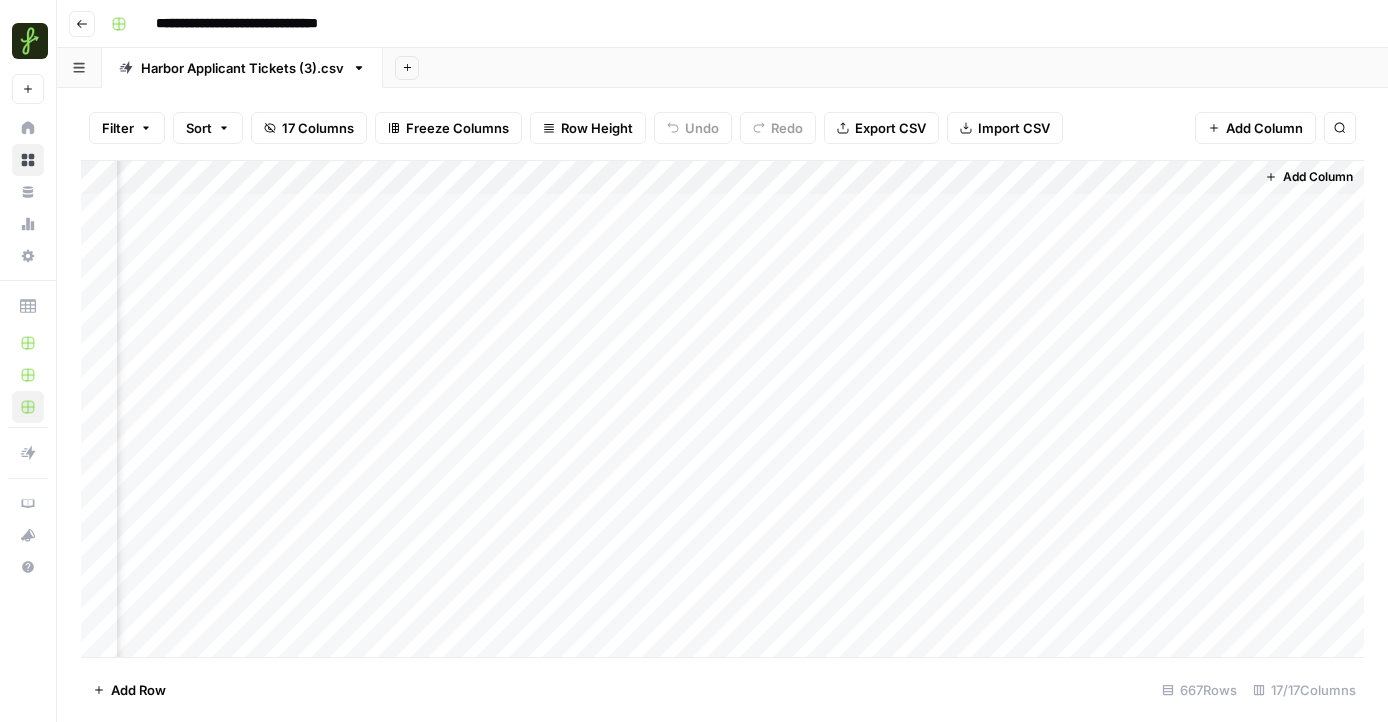 click on "Add Column" at bounding box center (722, 409) 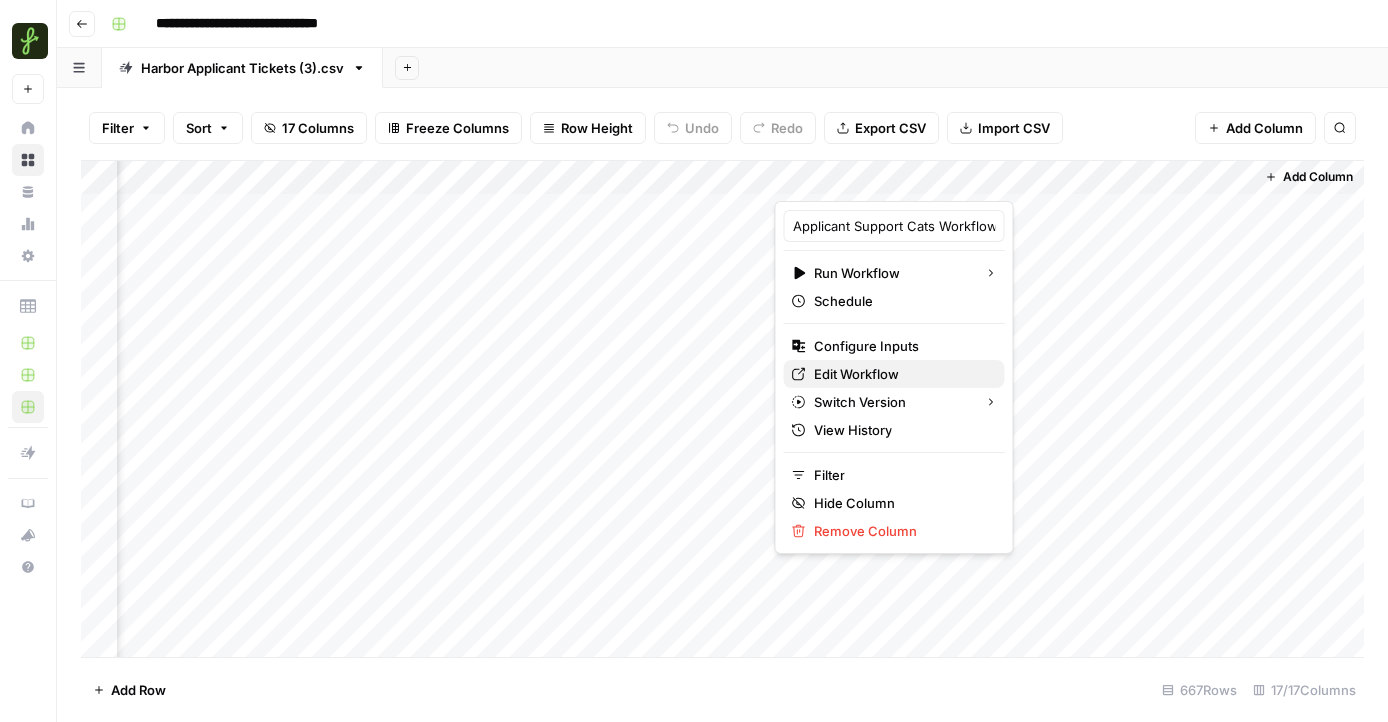 click on "Edit Workflow" at bounding box center (856, 374) 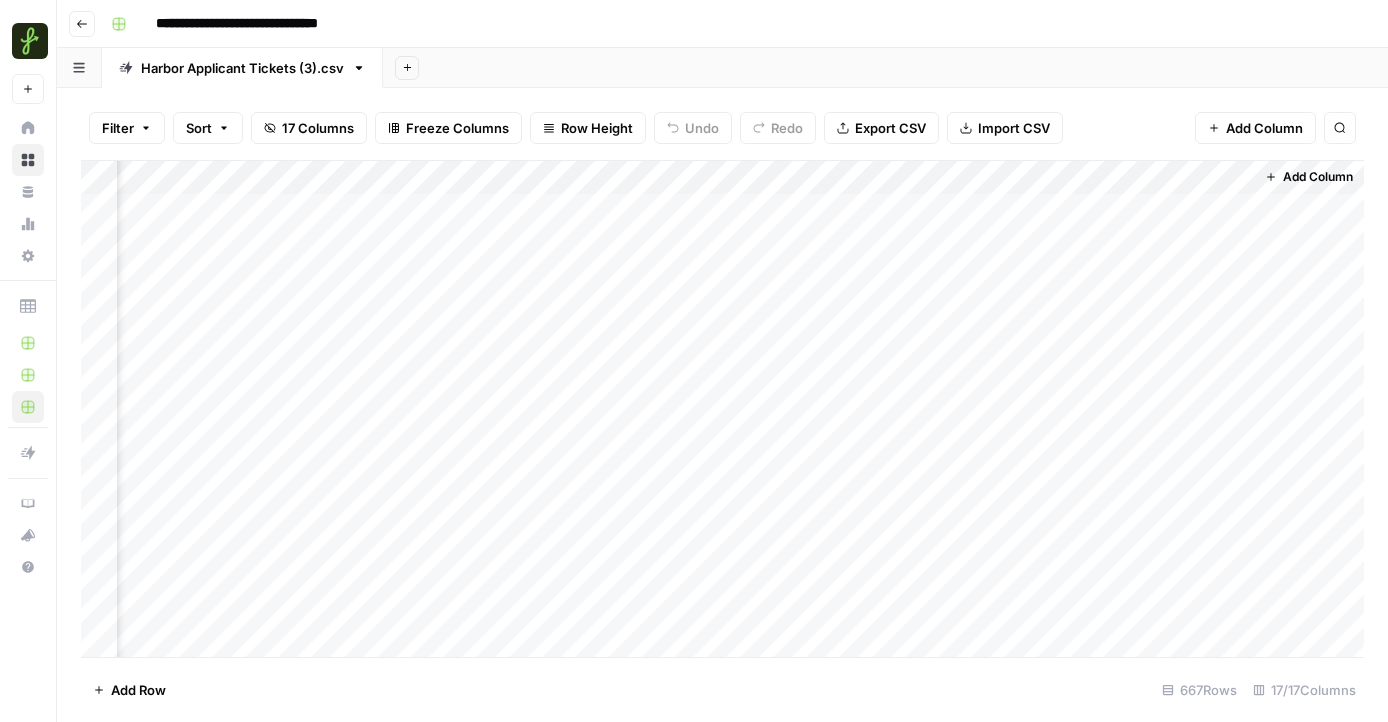 click on "Add Column" at bounding box center (722, 409) 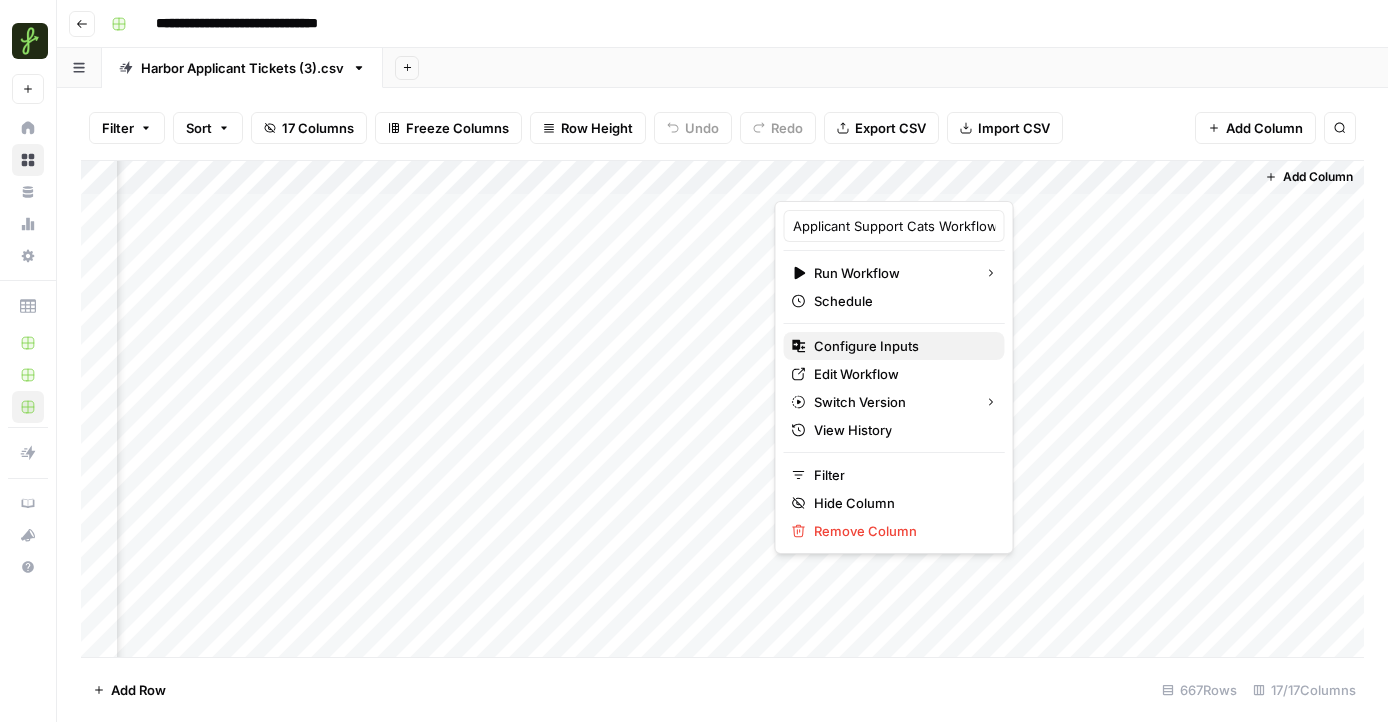 click on "Configure Inputs" at bounding box center [866, 346] 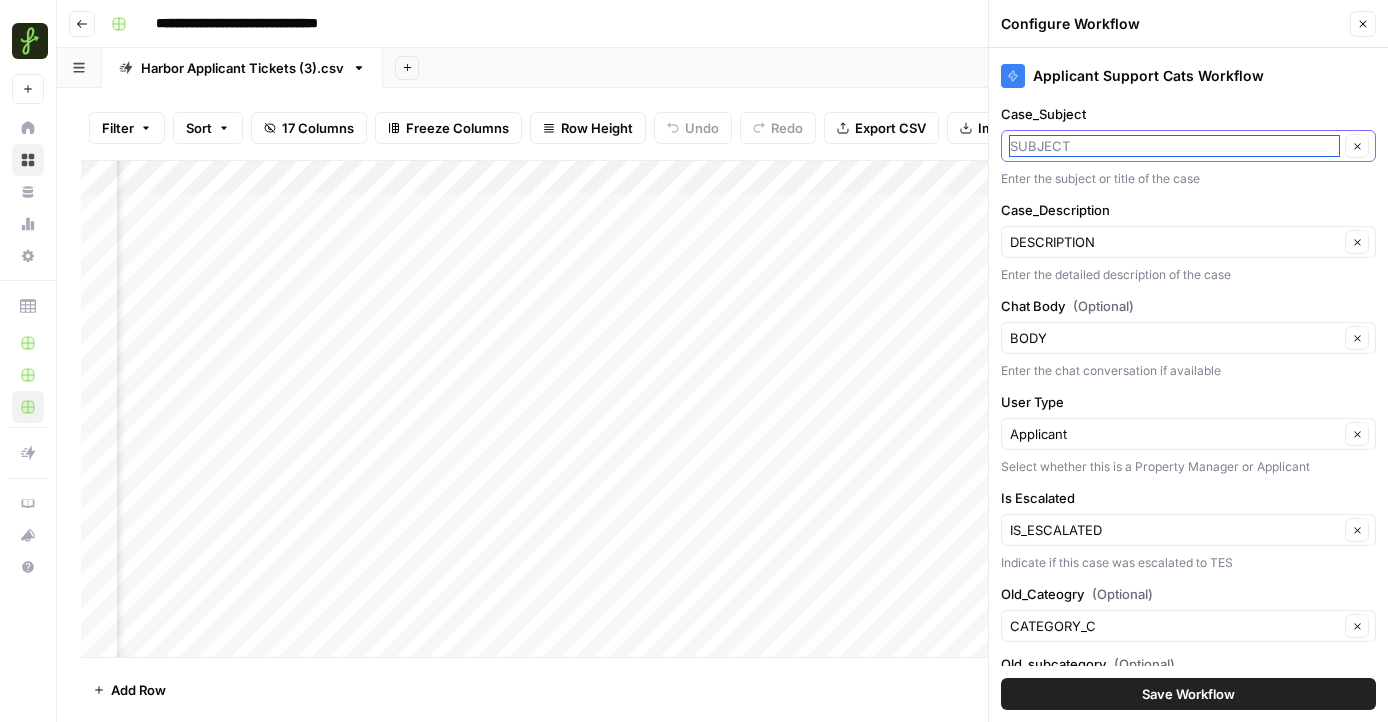 click on "Case_Subject" at bounding box center [1174, 146] 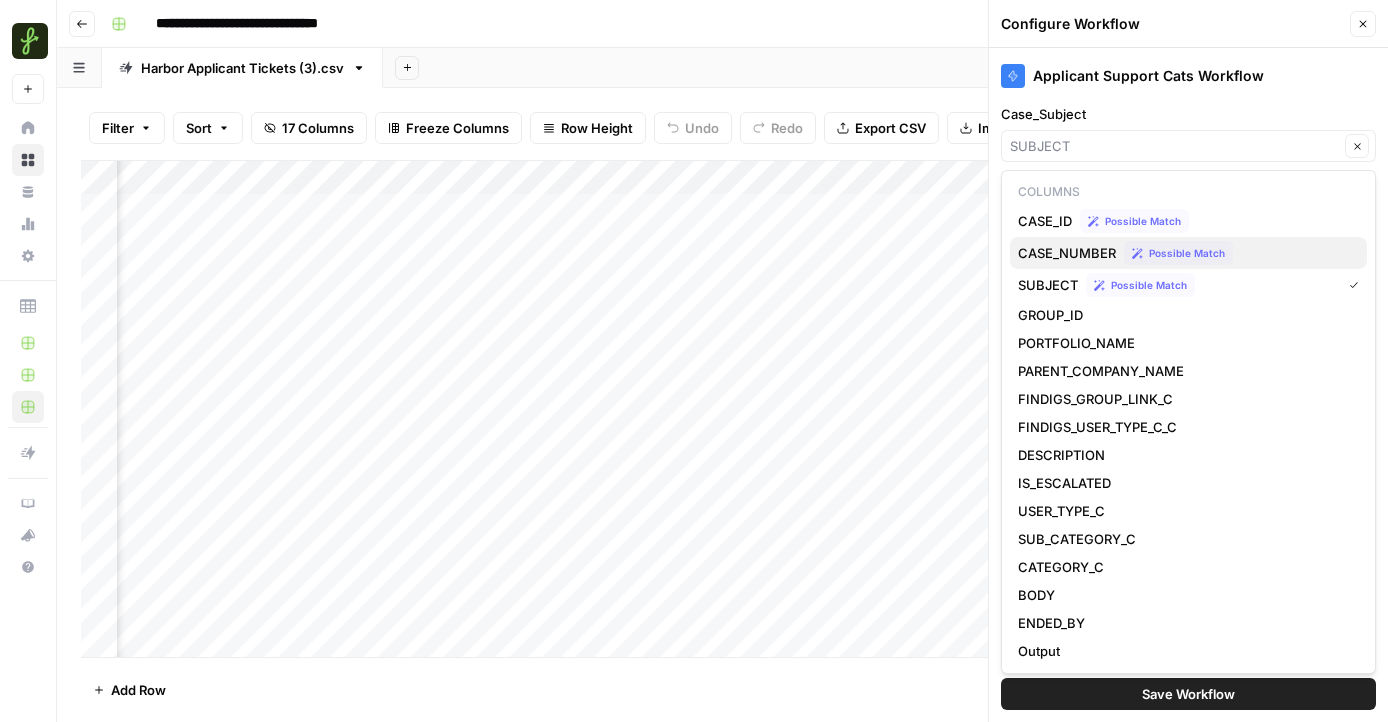 click on "CASE_NUMBER" at bounding box center [1067, 253] 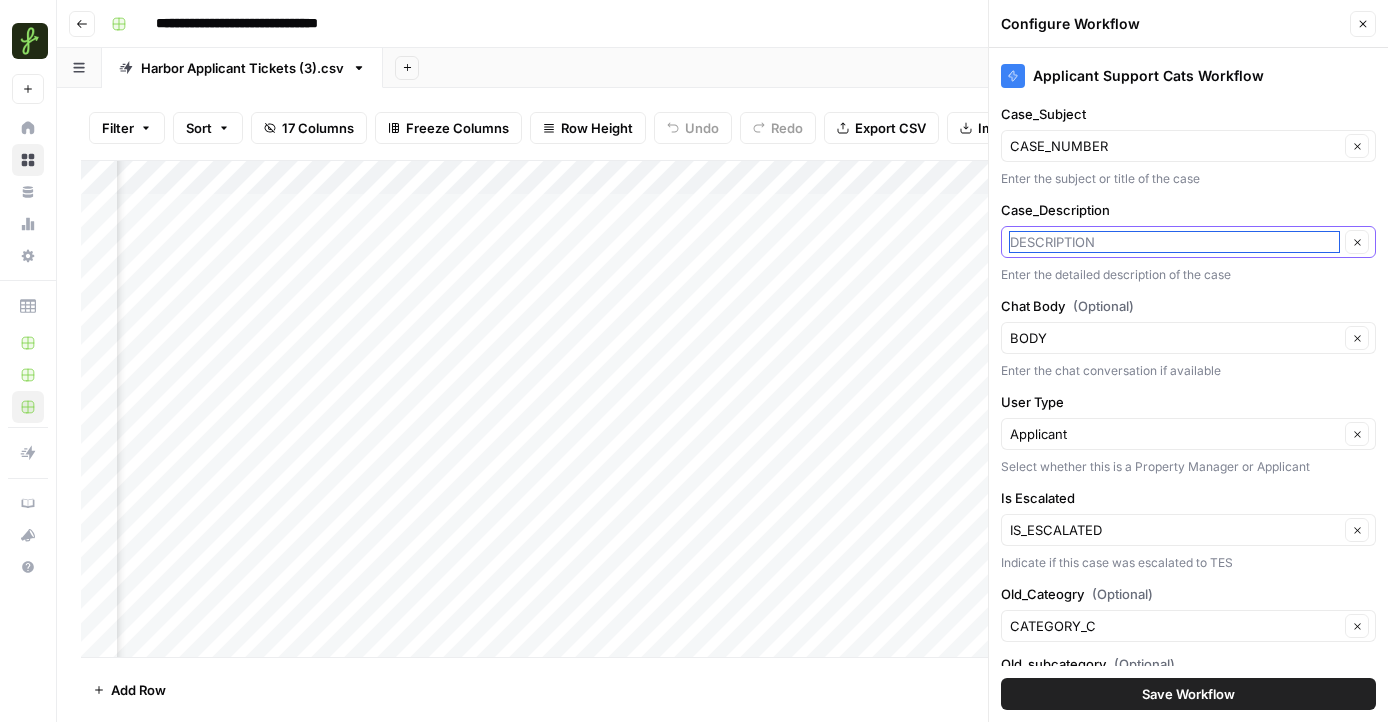 click on "Case_Description" at bounding box center (1174, 242) 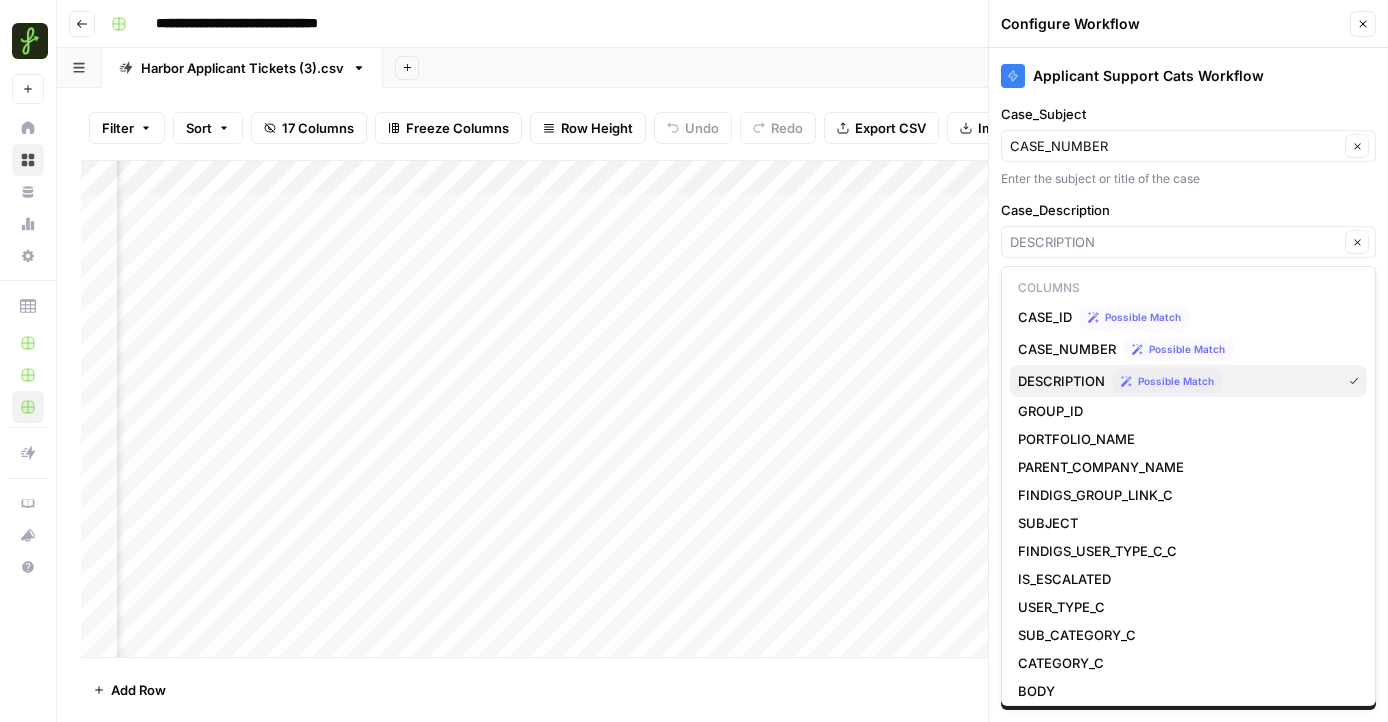 click on "DESCRIPTION" at bounding box center (1061, 381) 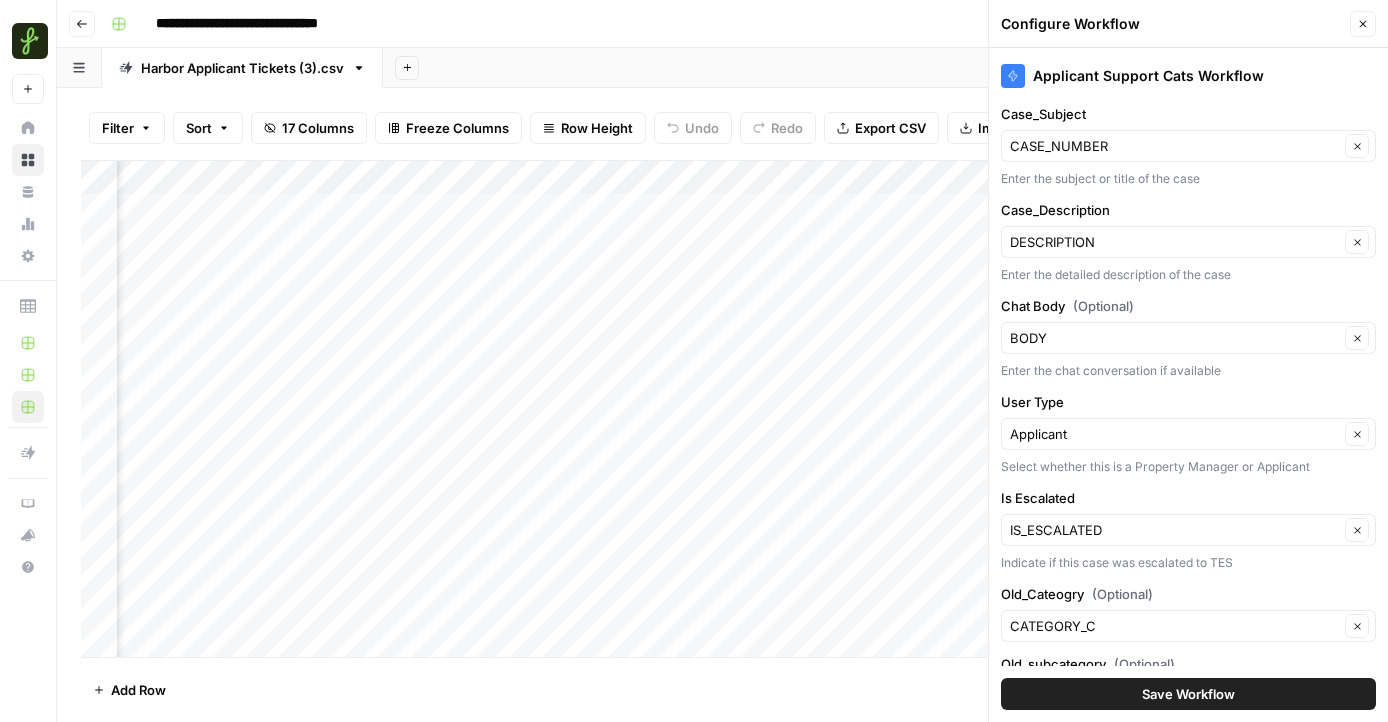 click on "(Optional)" at bounding box center (1103, 306) 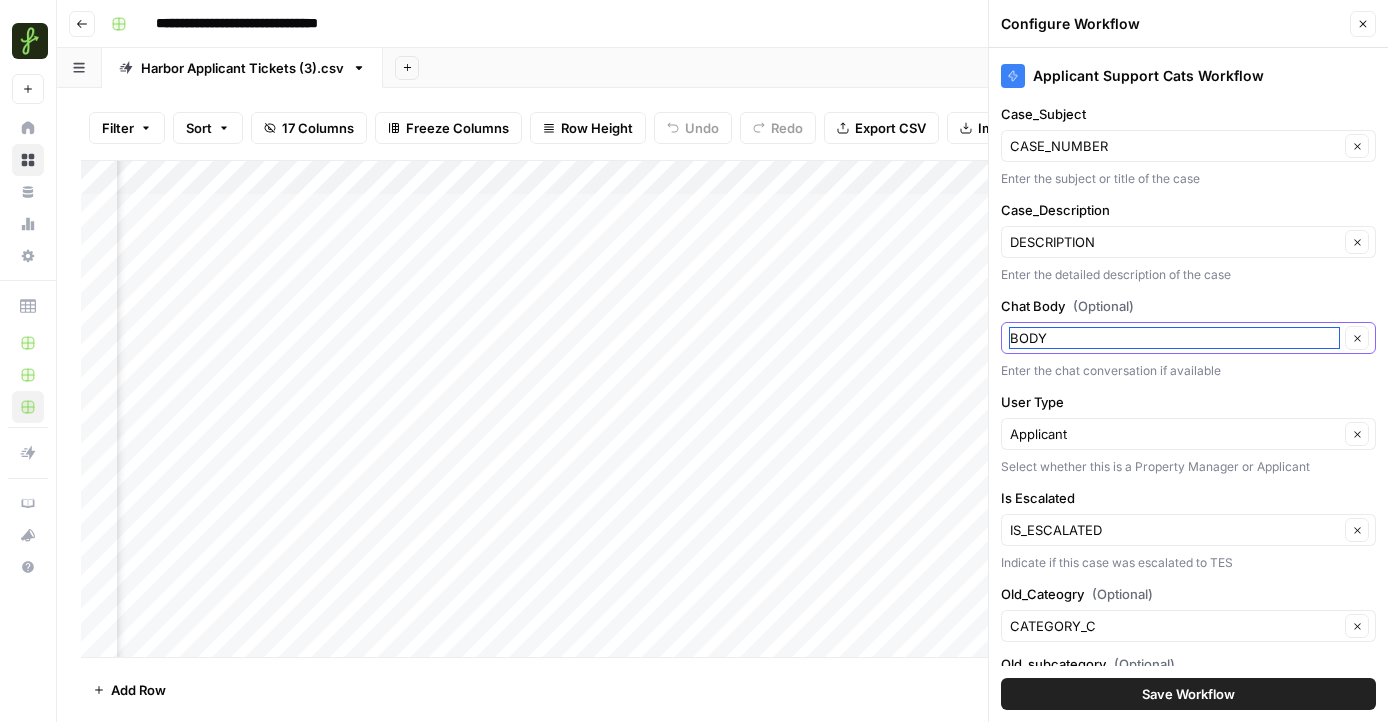 click on "BODY" at bounding box center [1174, 338] 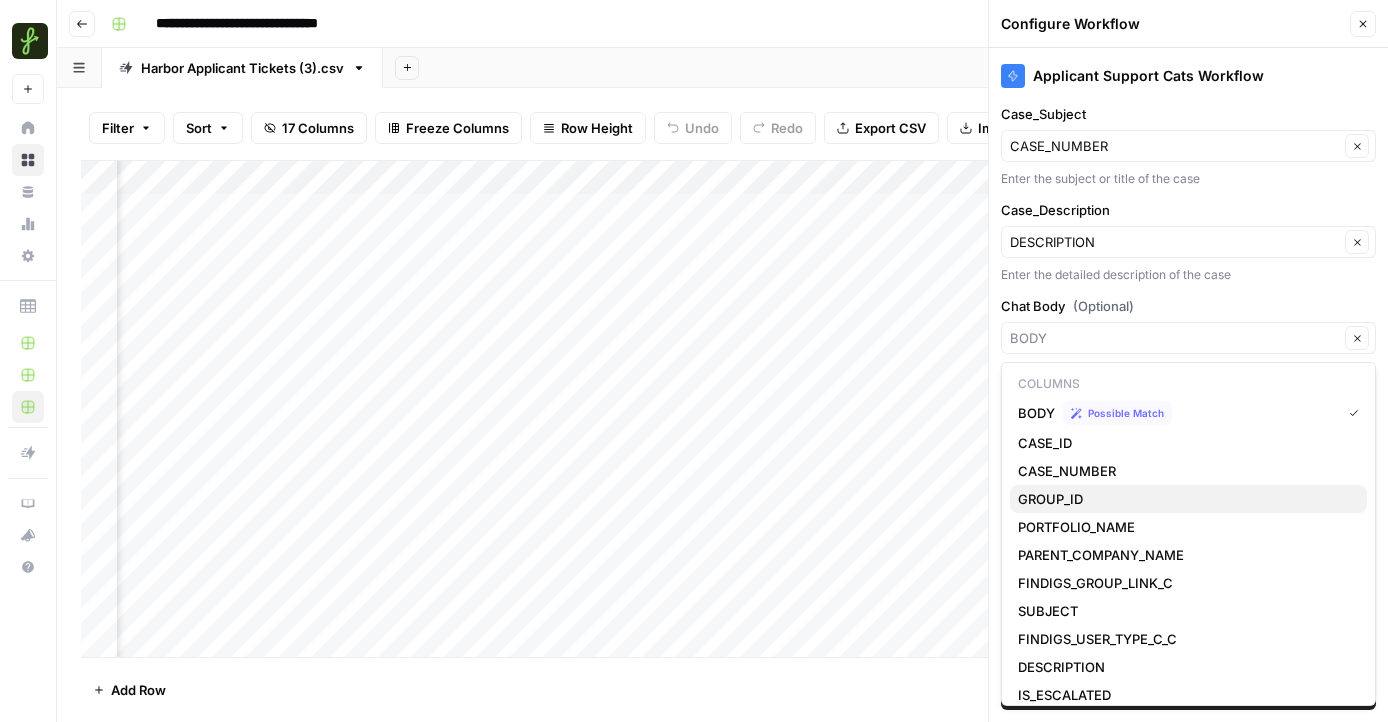click on "GROUP_ID" at bounding box center [1188, 499] 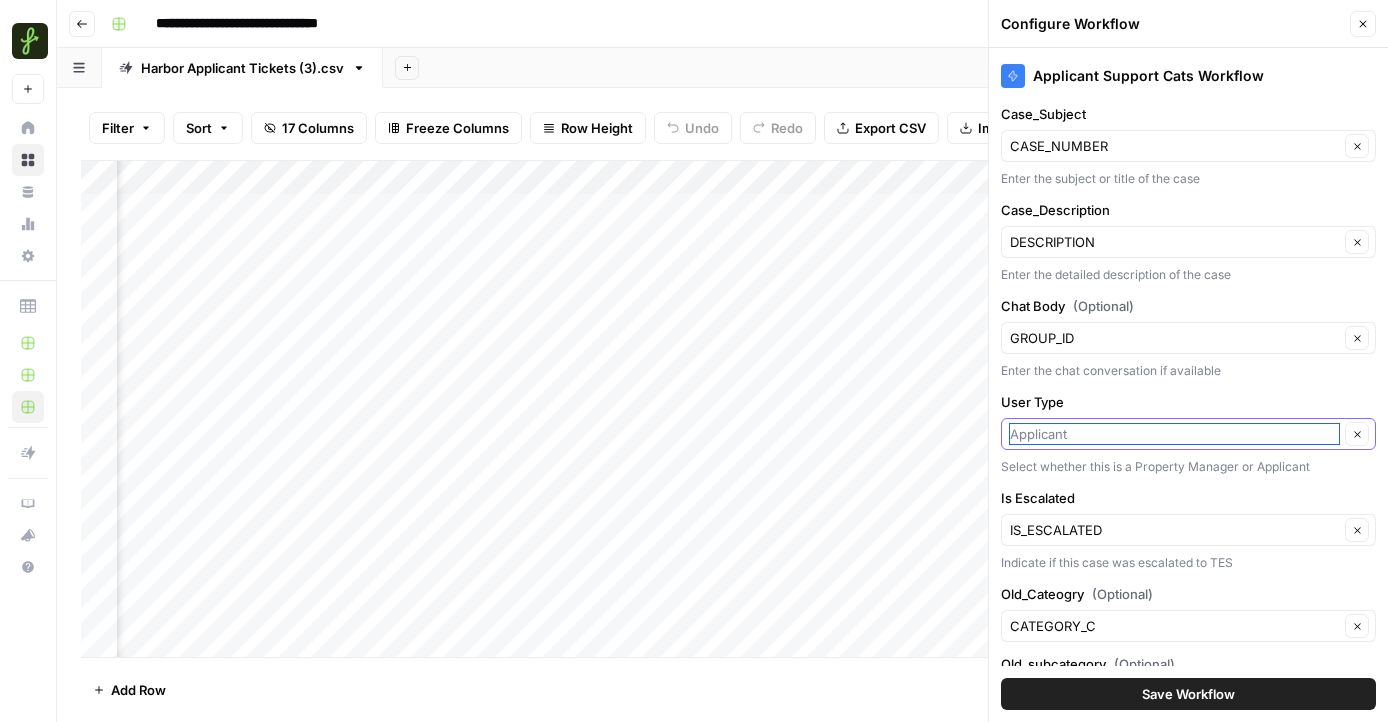 click on "User Type" at bounding box center [1174, 434] 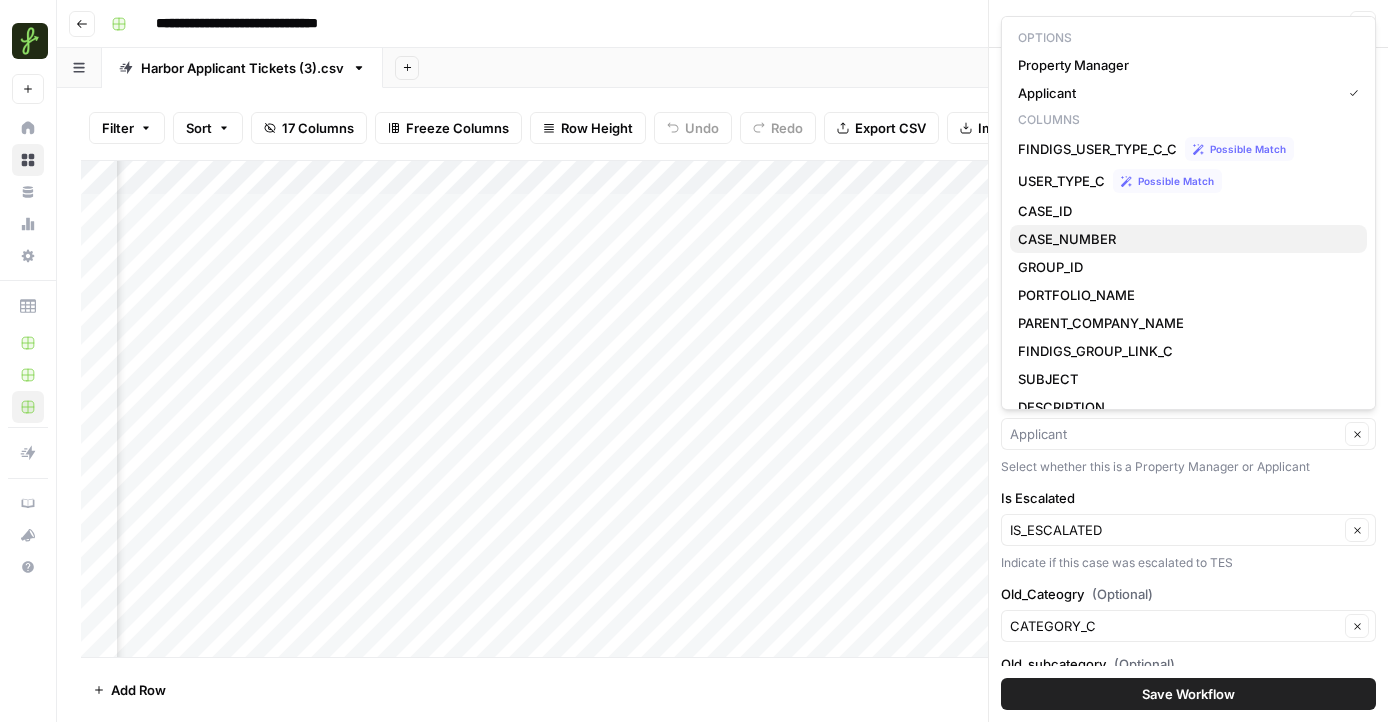 click on "CASE_NUMBER" at bounding box center (1188, 239) 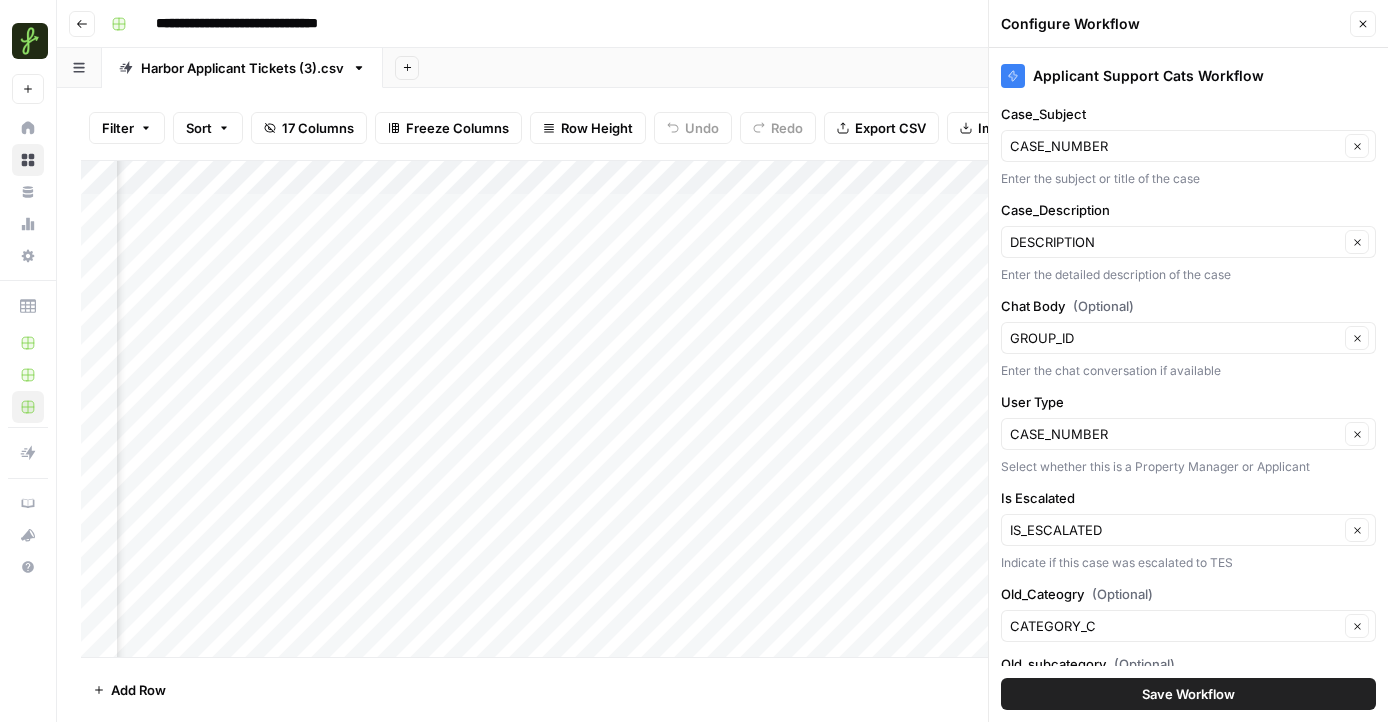 scroll, scrollTop: 0, scrollLeft: 1501, axis: horizontal 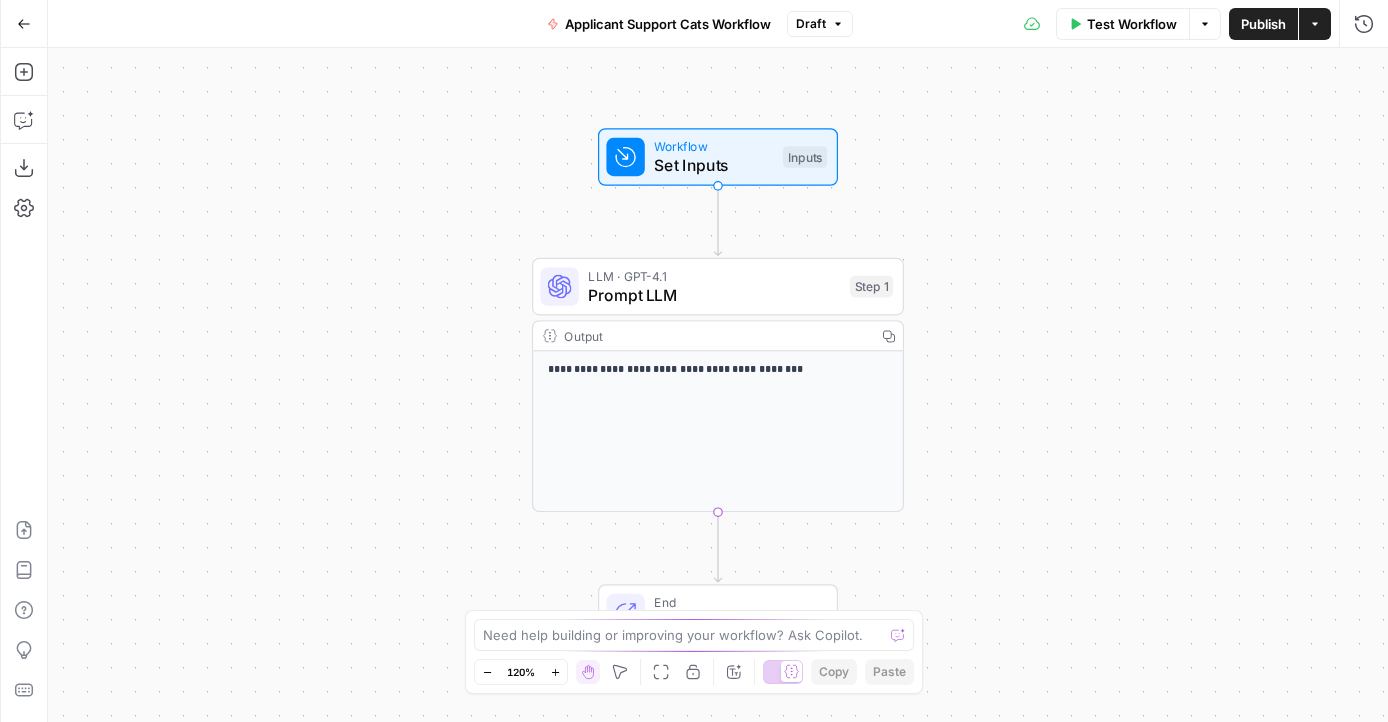 click on "Prompt LLM" at bounding box center (714, 295) 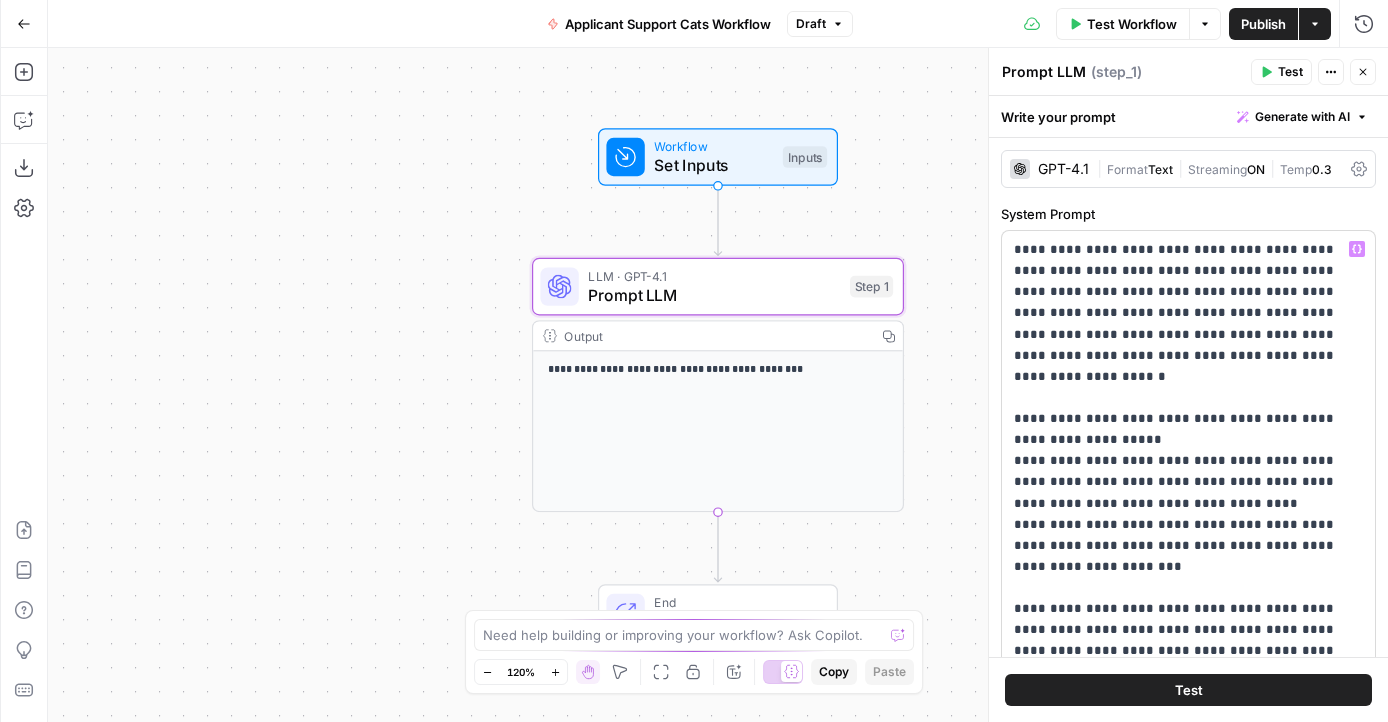 scroll, scrollTop: 40, scrollLeft: 0, axis: vertical 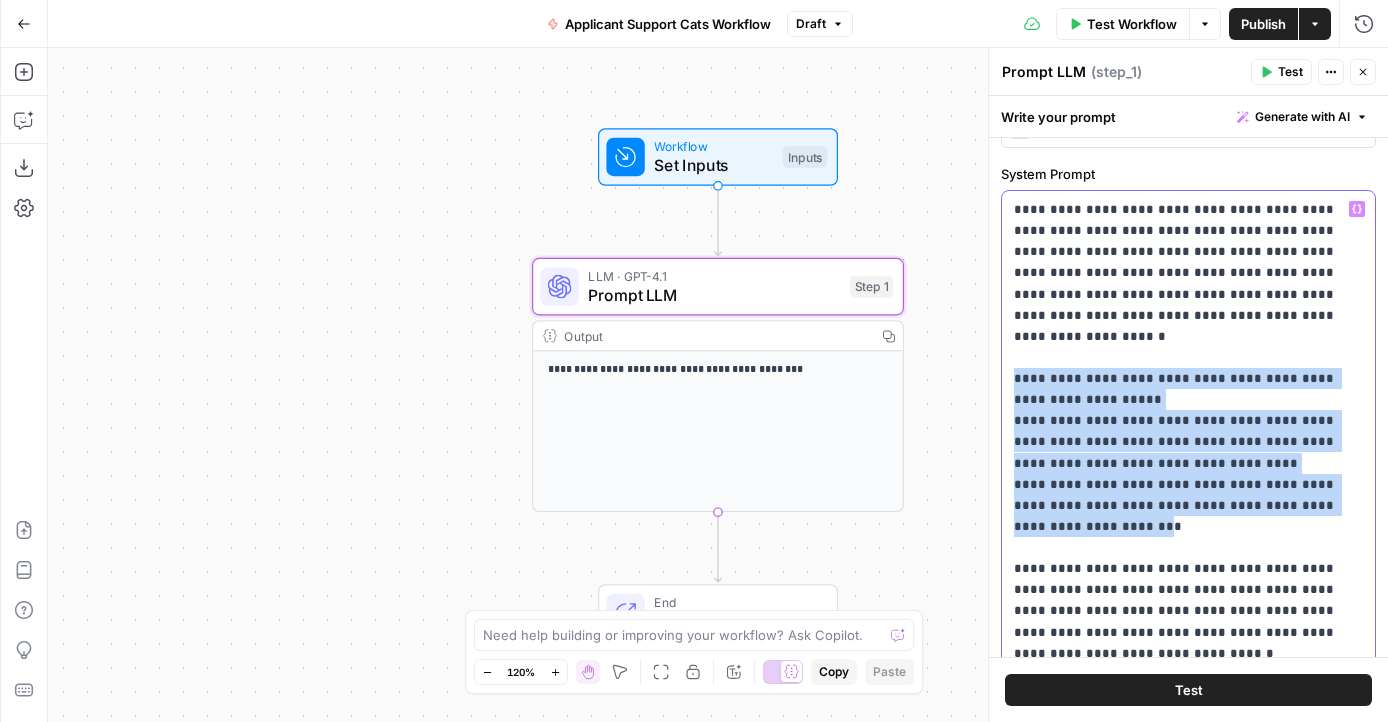 drag, startPoint x: 1018, startPoint y: 367, endPoint x: 1353, endPoint y: 486, distance: 355.5081 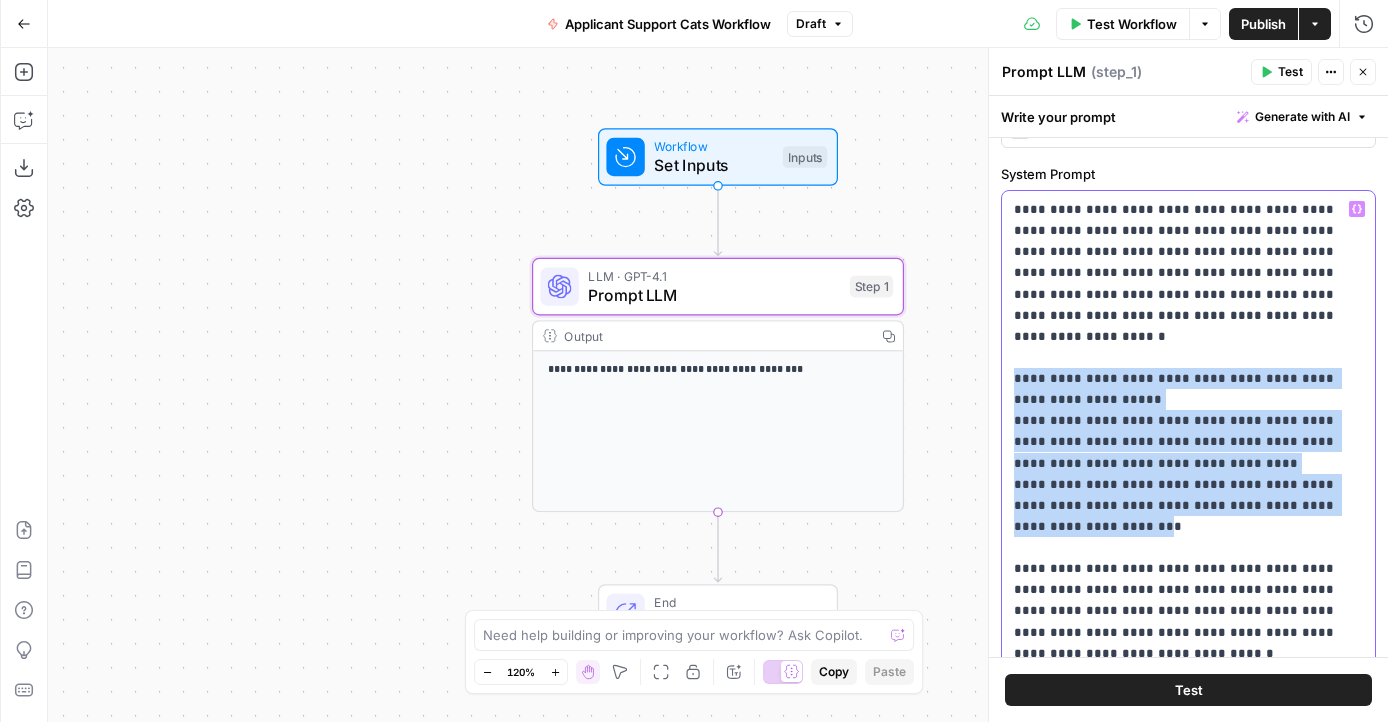 click on "**********" at bounding box center [1188, 590] 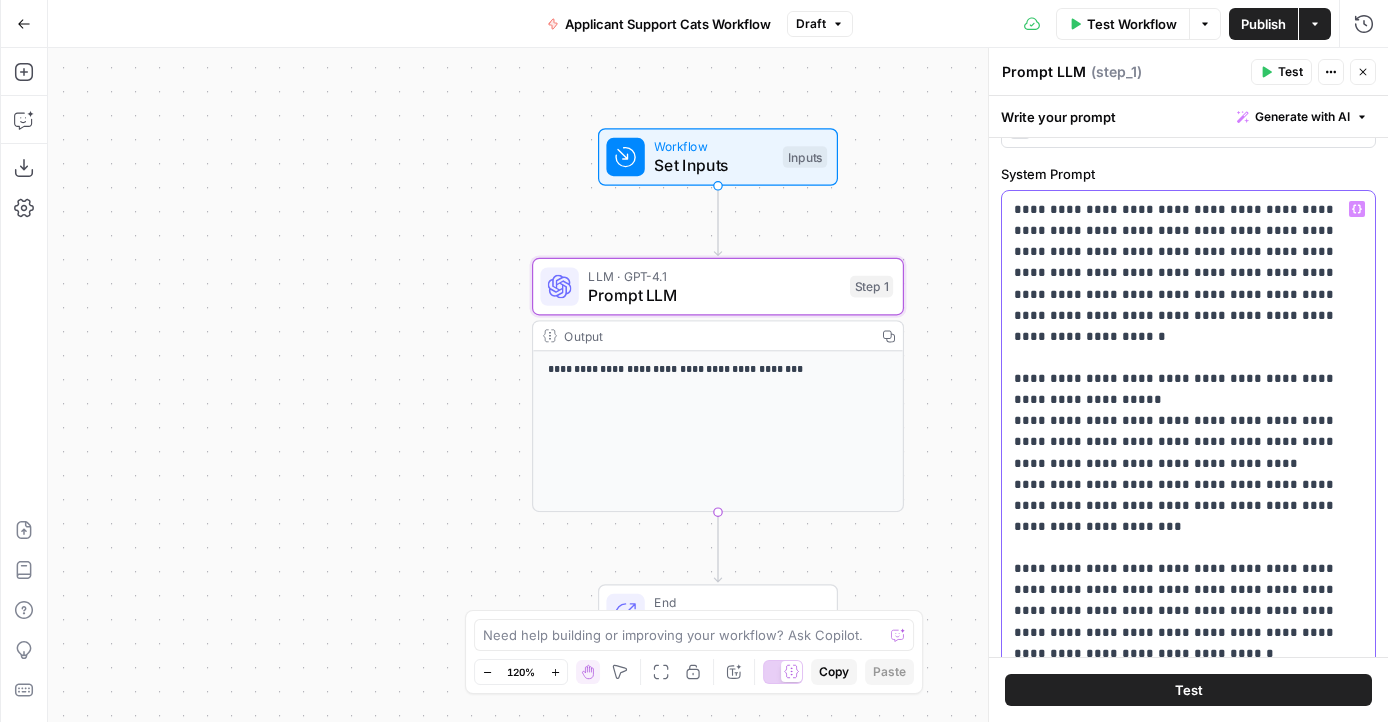 click on "**********" at bounding box center (1188, 590) 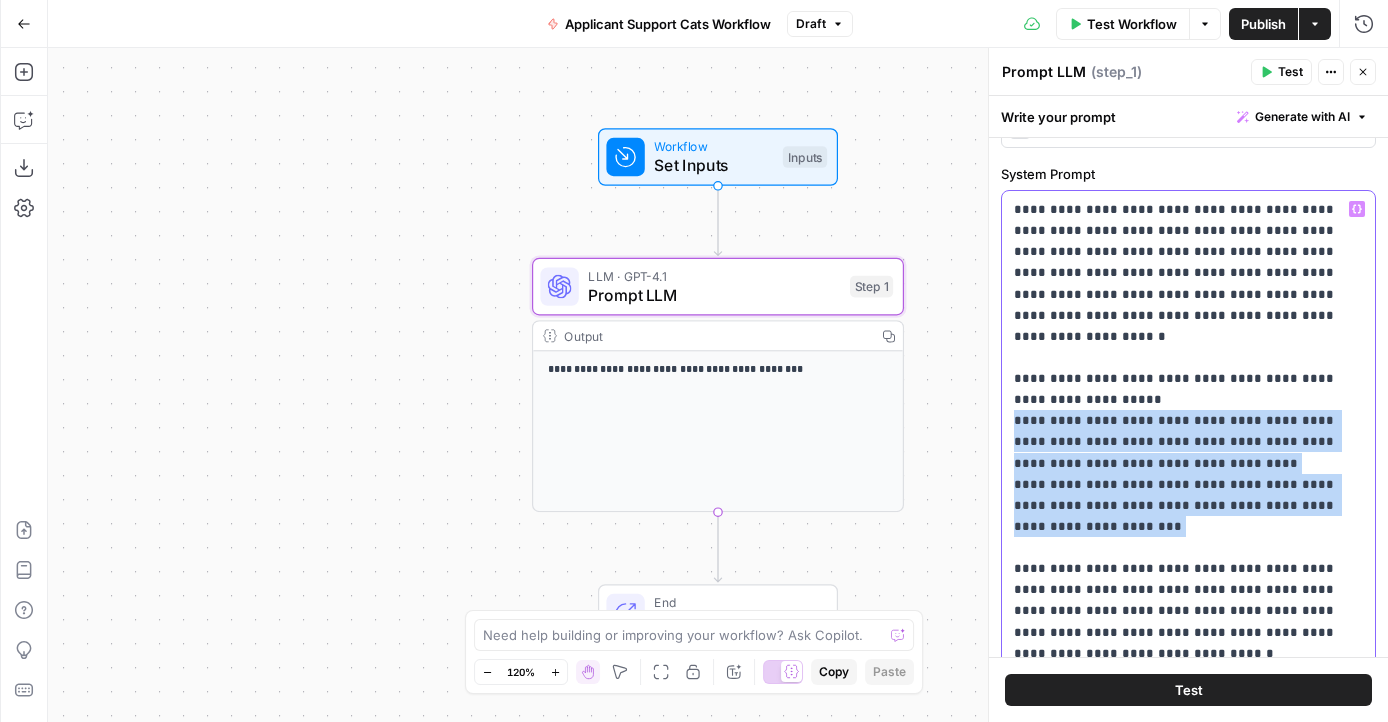 drag, startPoint x: 1014, startPoint y: 400, endPoint x: 1341, endPoint y: 501, distance: 342.2426 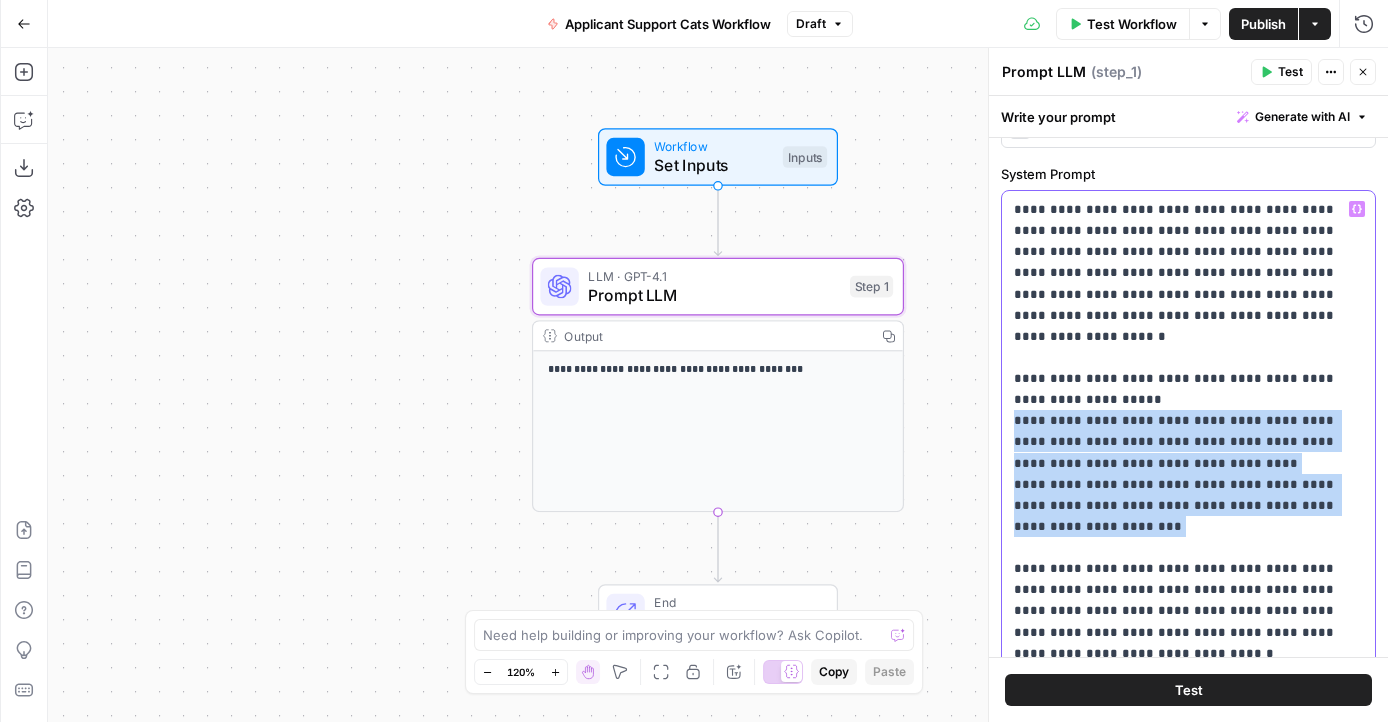 click on "**********" at bounding box center [1188, 590] 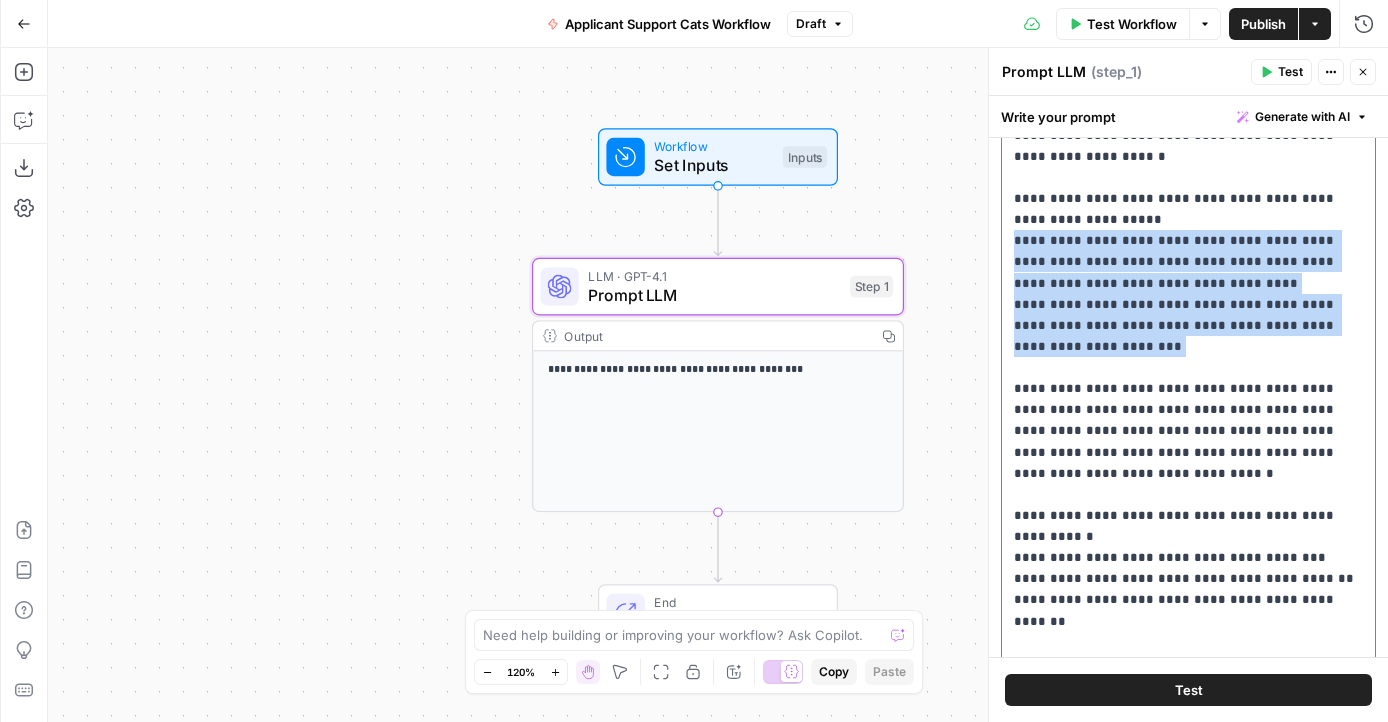 scroll, scrollTop: 323, scrollLeft: 0, axis: vertical 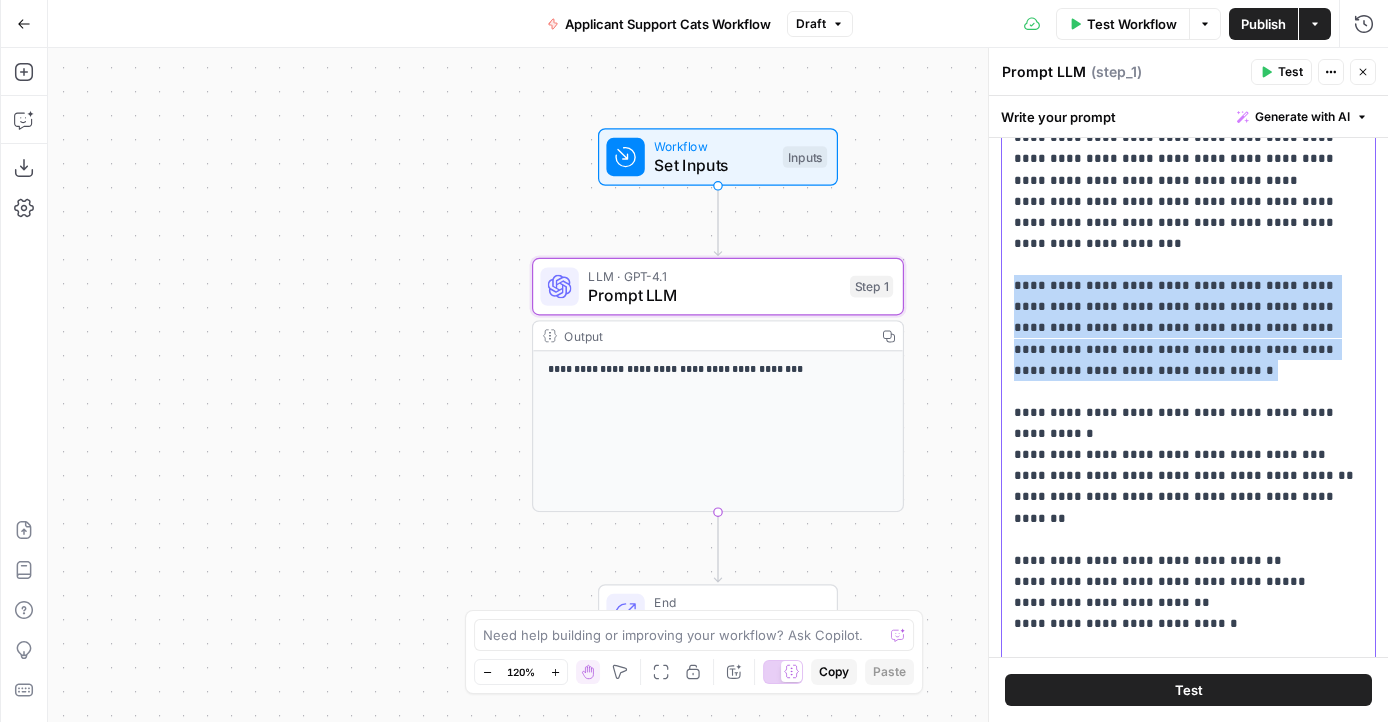 drag, startPoint x: 1011, startPoint y: 239, endPoint x: 1349, endPoint y: 318, distance: 347.1095 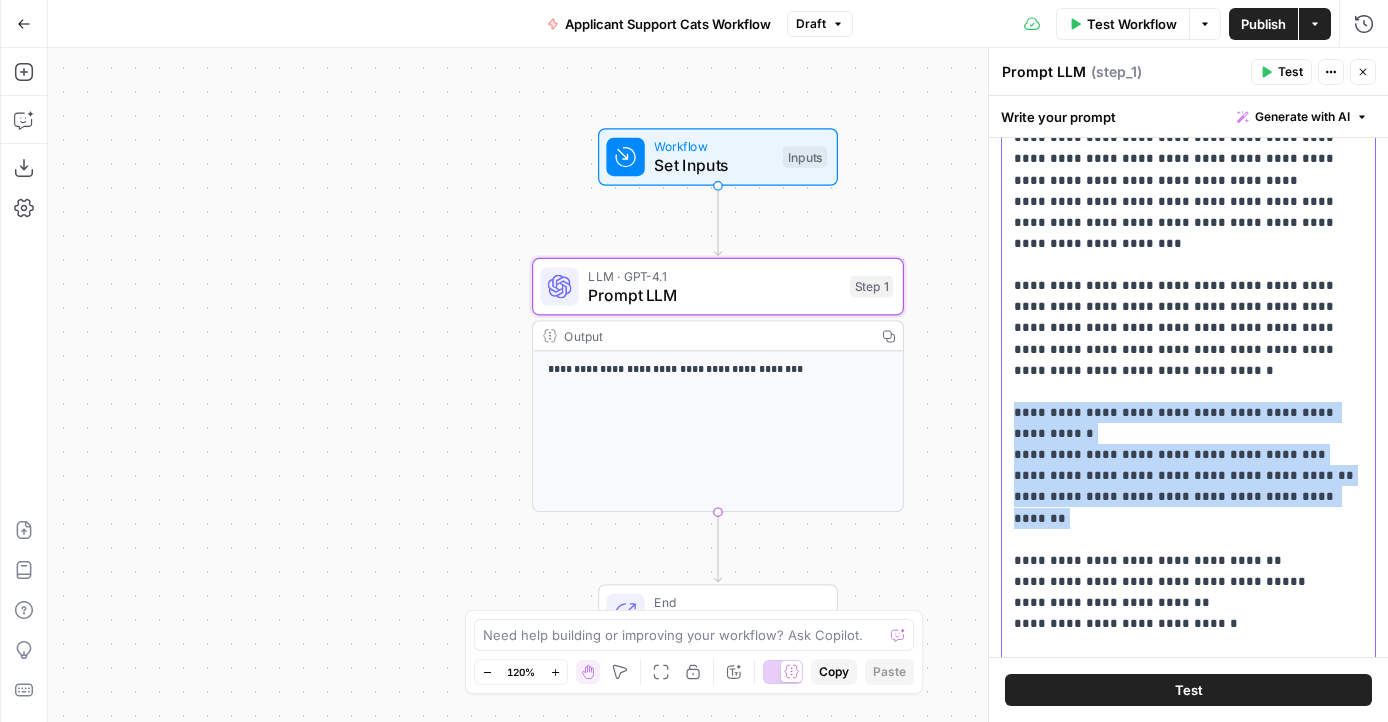 drag, startPoint x: 1015, startPoint y: 350, endPoint x: 1346, endPoint y: 423, distance: 338.95428 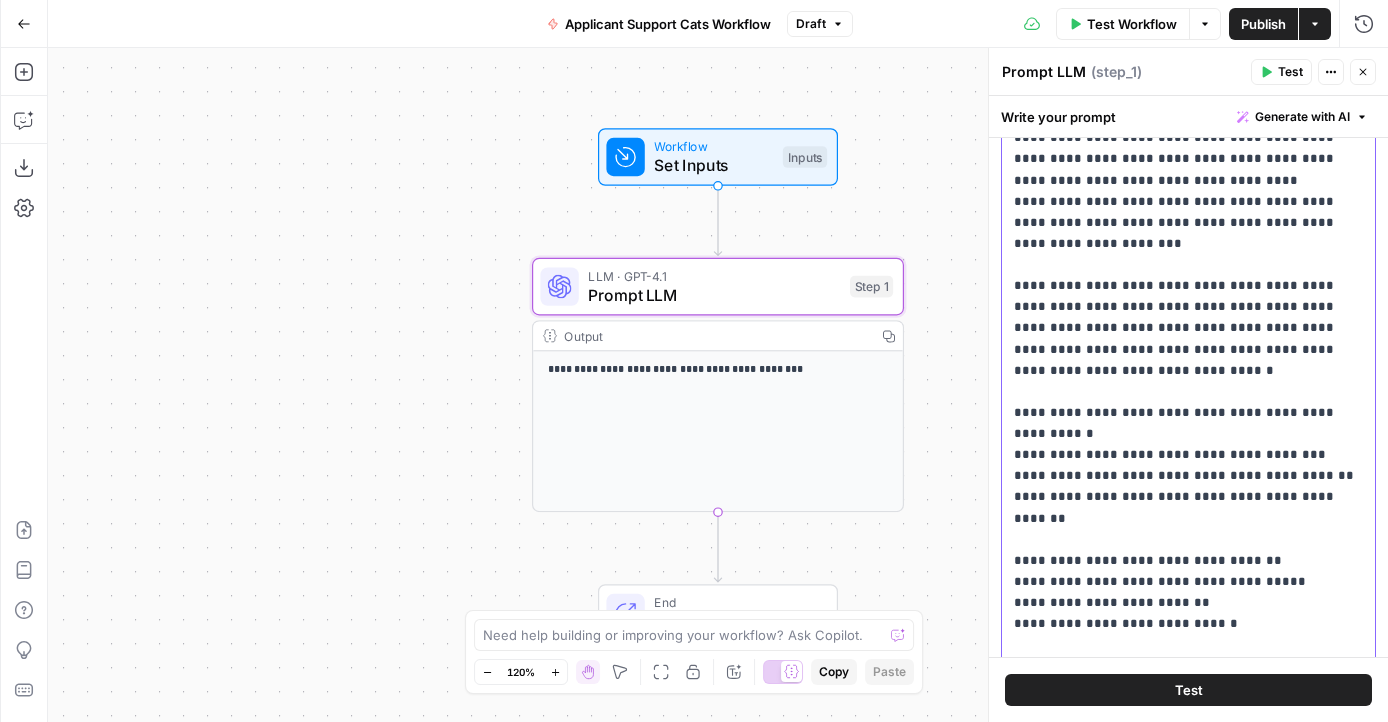 click on "**********" at bounding box center [1188, 307] 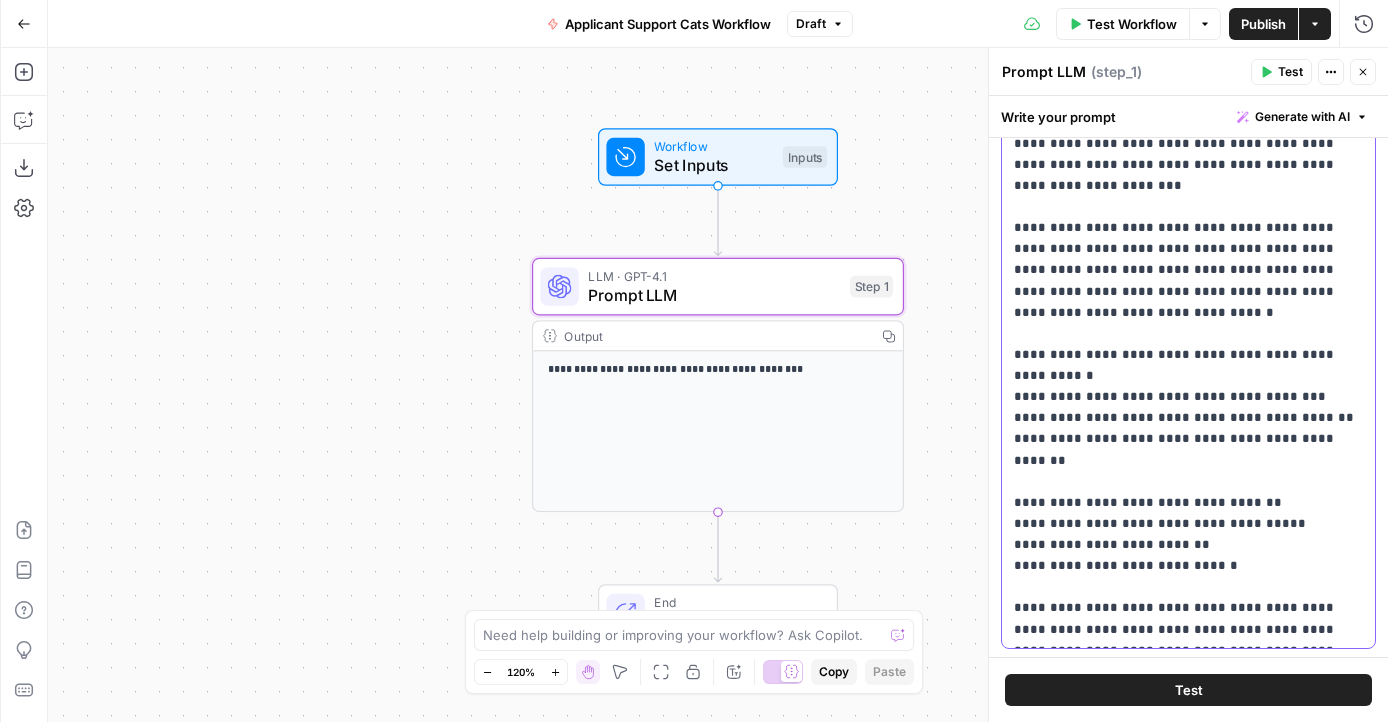 scroll, scrollTop: 383, scrollLeft: 0, axis: vertical 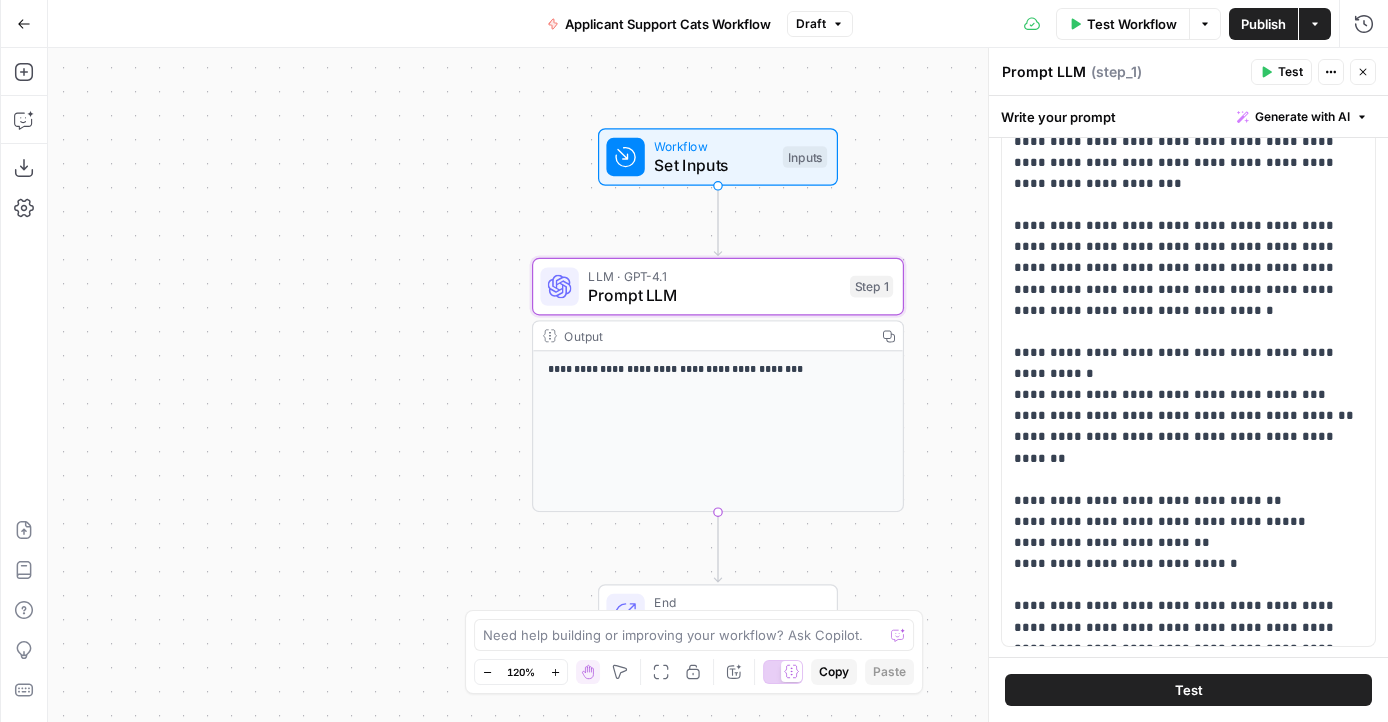 click on "Set Inputs" at bounding box center [713, 165] 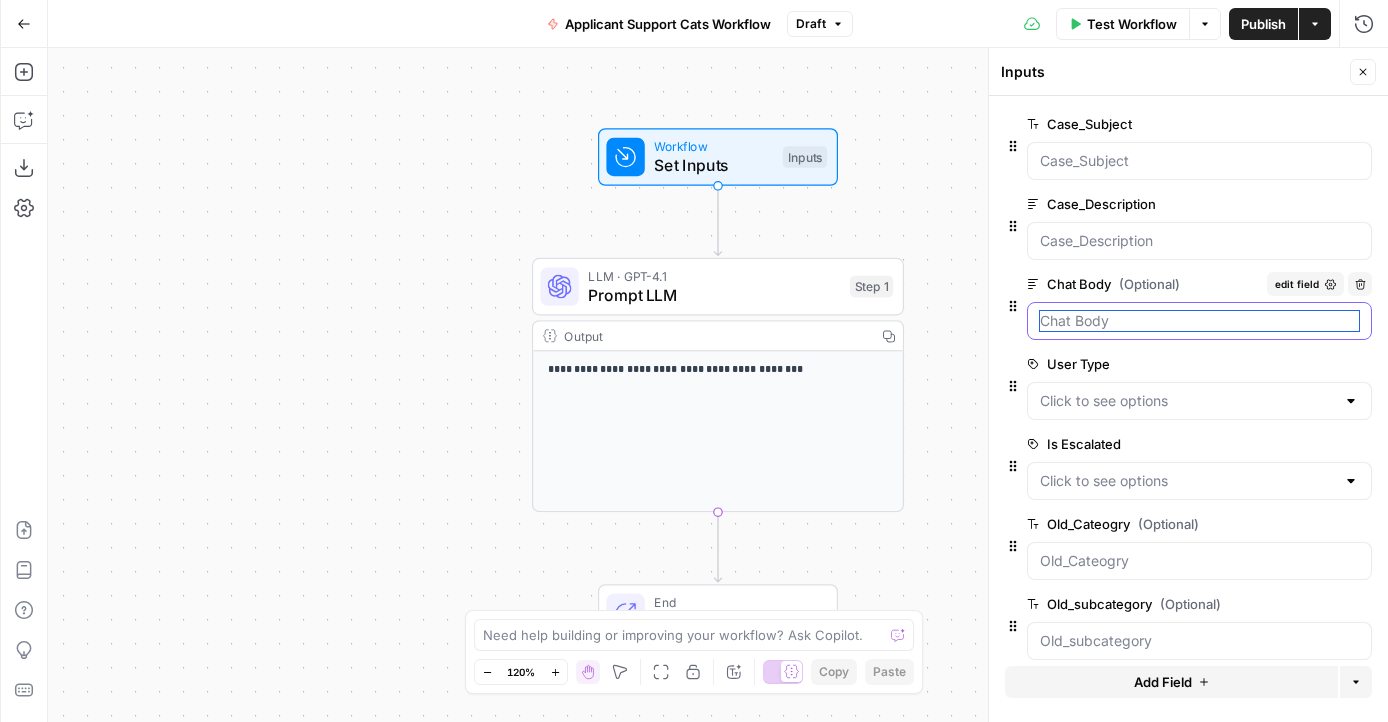 click on "Chat Body   (Optional)" at bounding box center [1199, 321] 